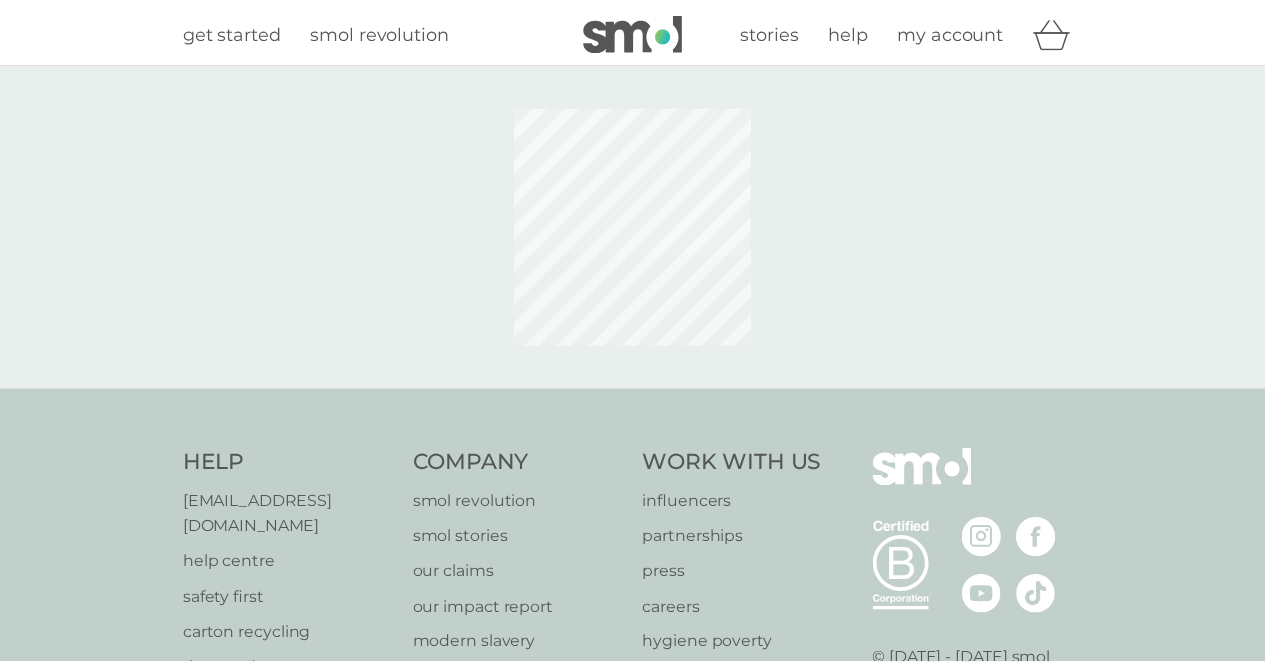 scroll, scrollTop: 0, scrollLeft: 0, axis: both 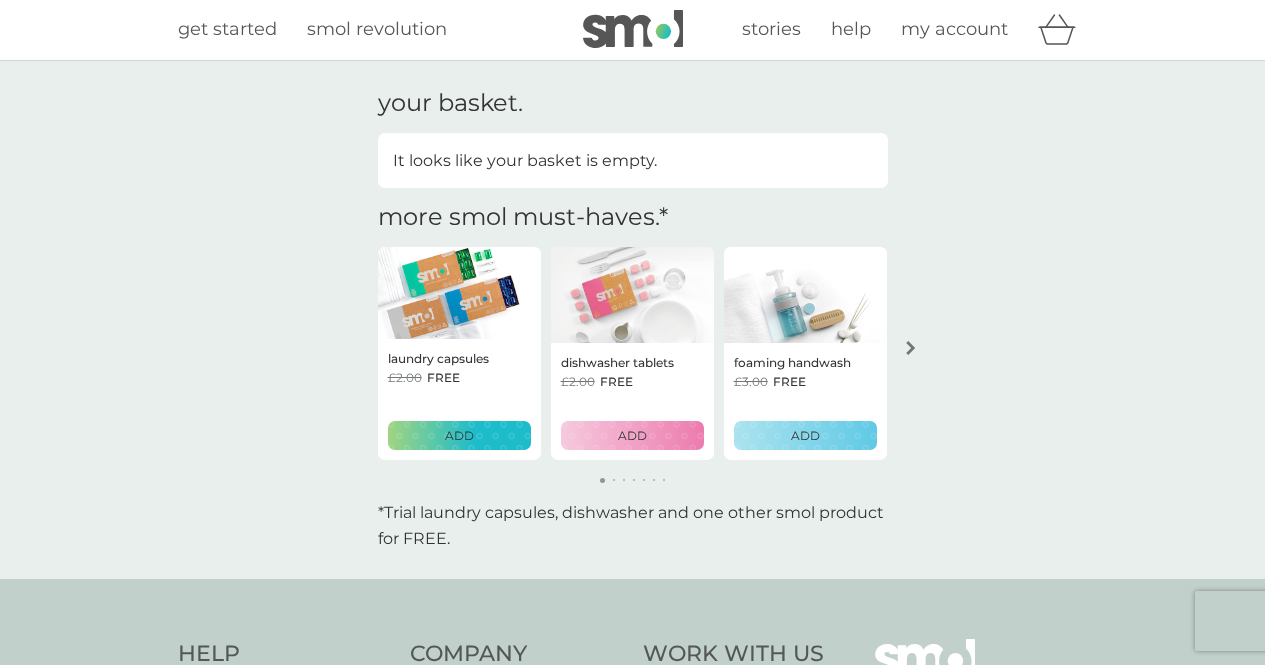 click 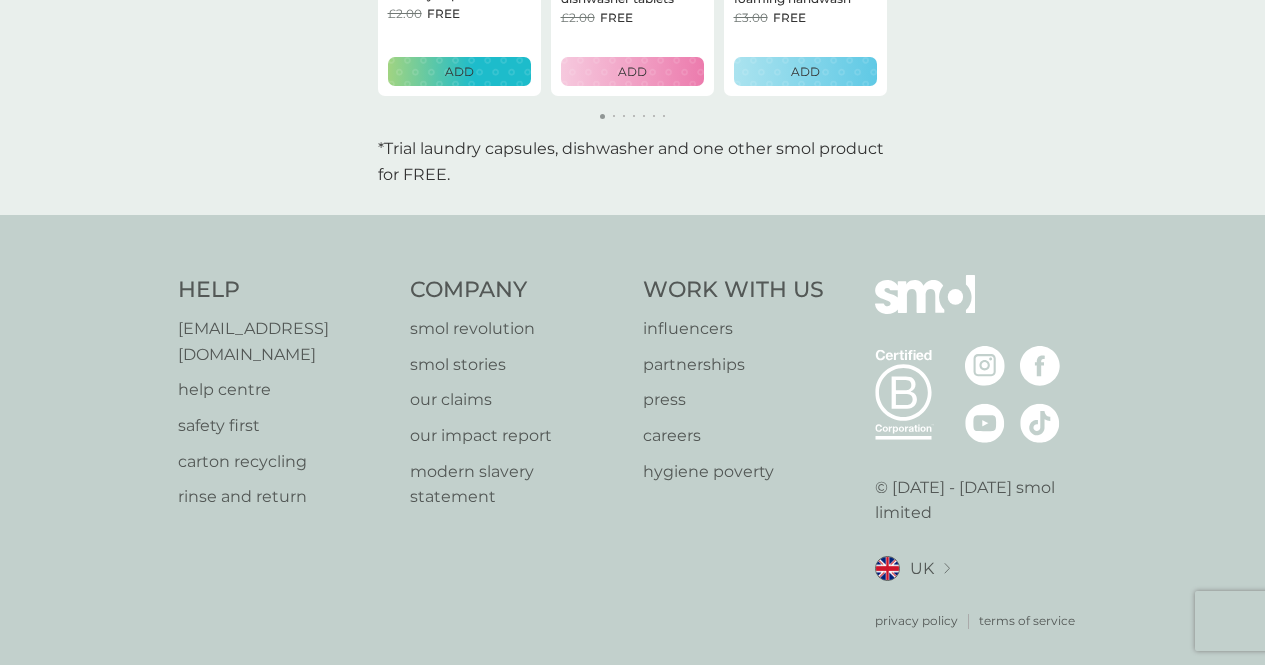 scroll, scrollTop: 0, scrollLeft: 0, axis: both 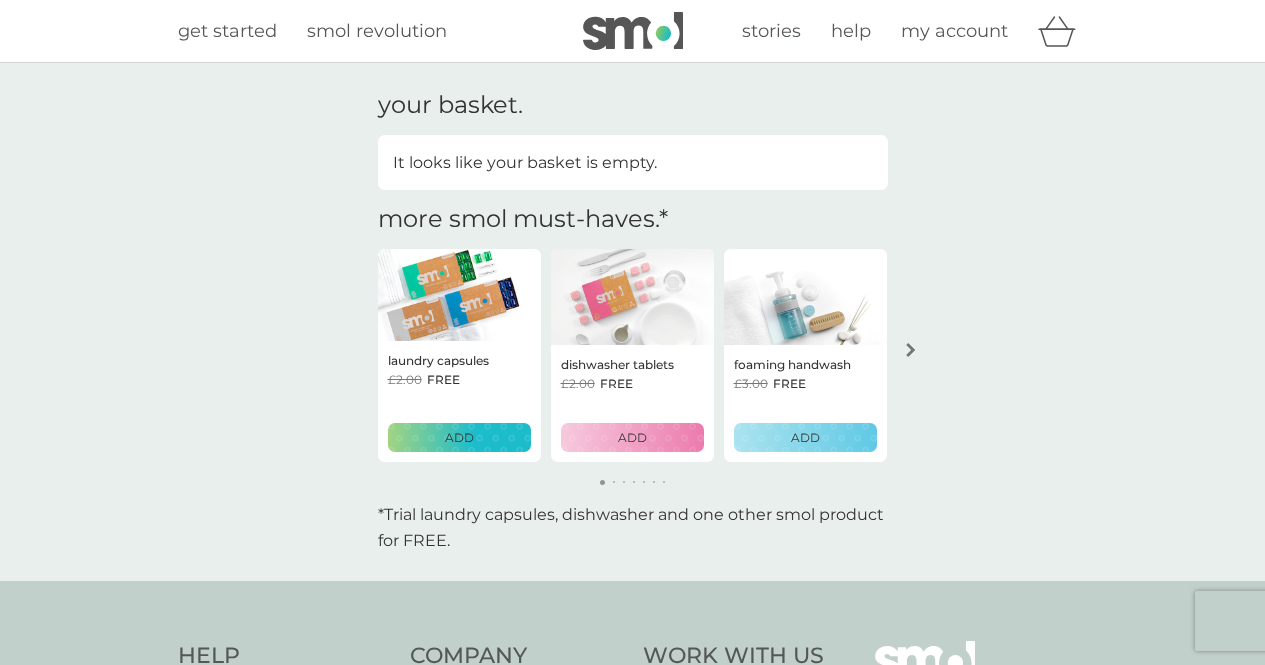 click on "get started" at bounding box center [227, 31] 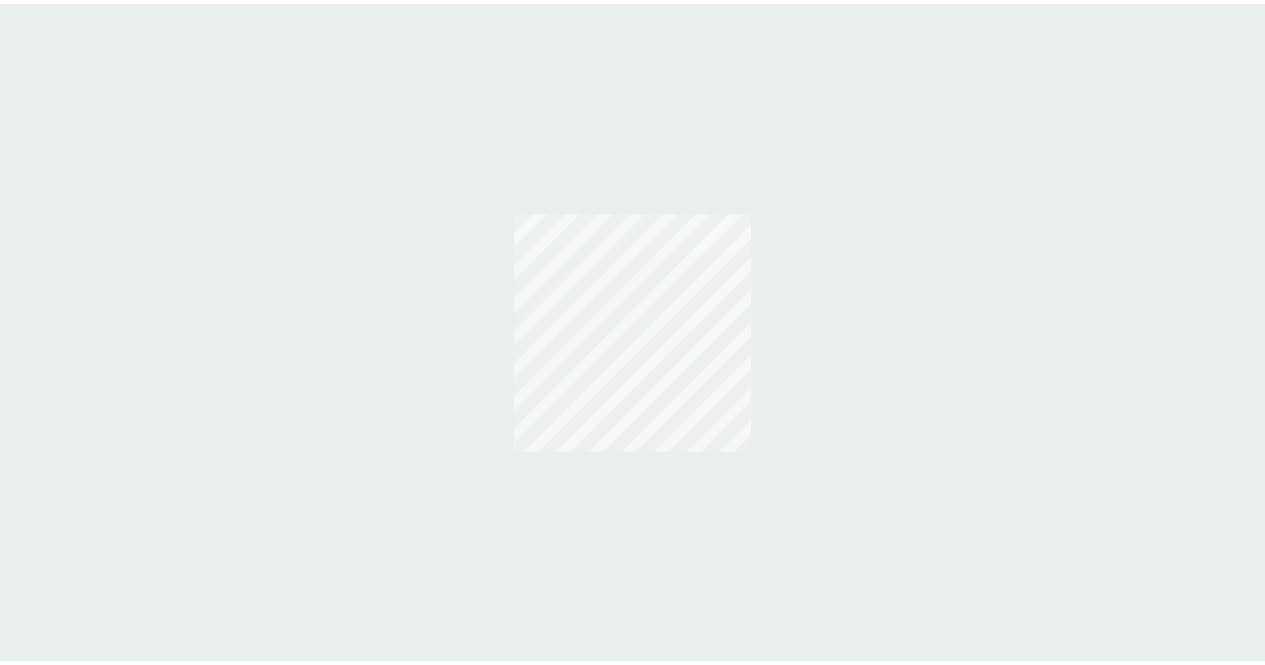 scroll, scrollTop: 0, scrollLeft: 0, axis: both 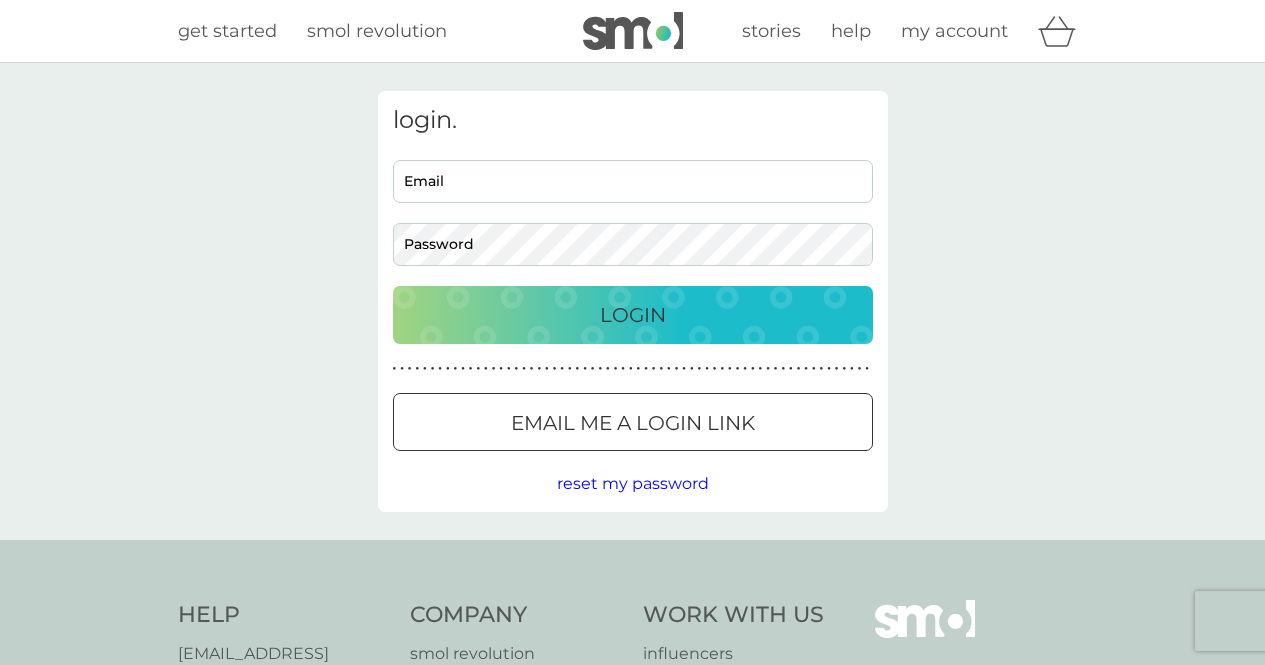 type on "[EMAIL_ADDRESS][DOMAIN_NAME]" 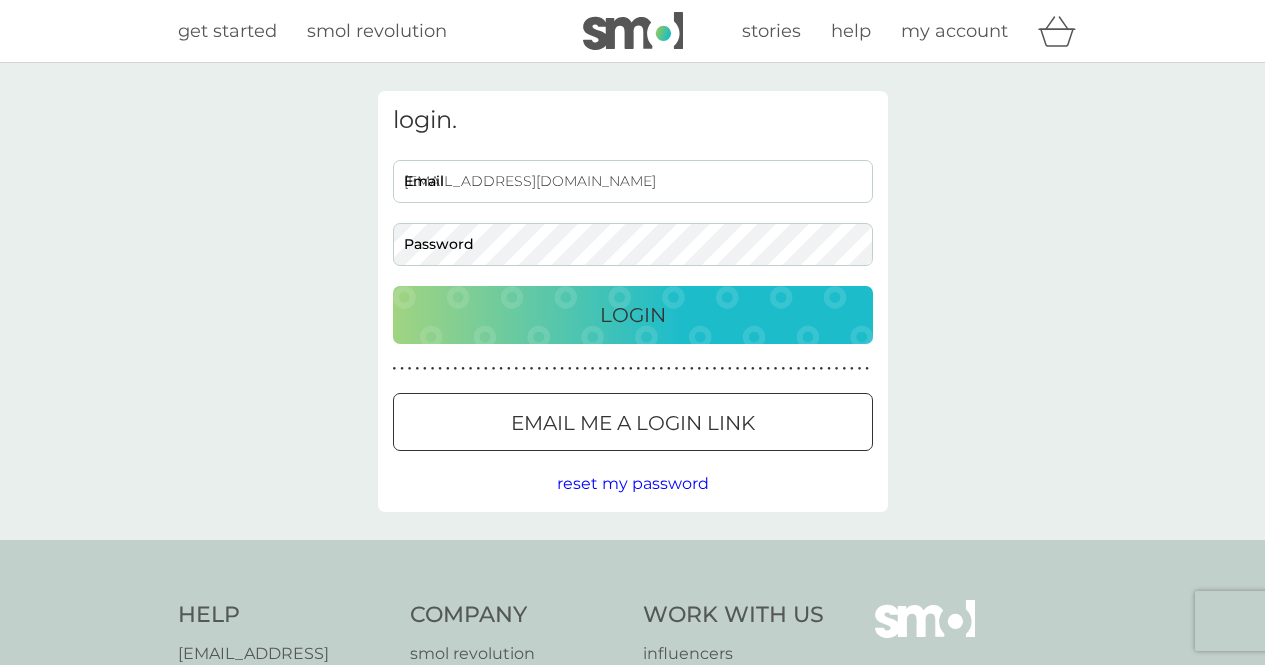 click on "Login" at bounding box center (633, 315) 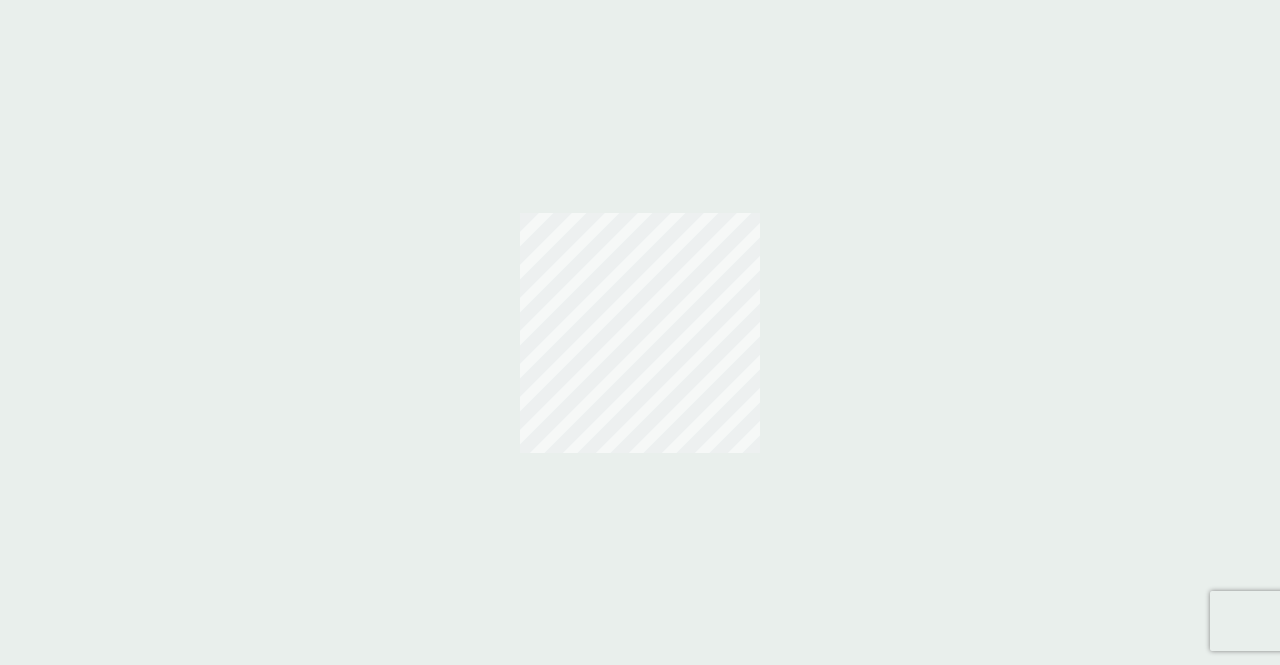 scroll, scrollTop: 0, scrollLeft: 0, axis: both 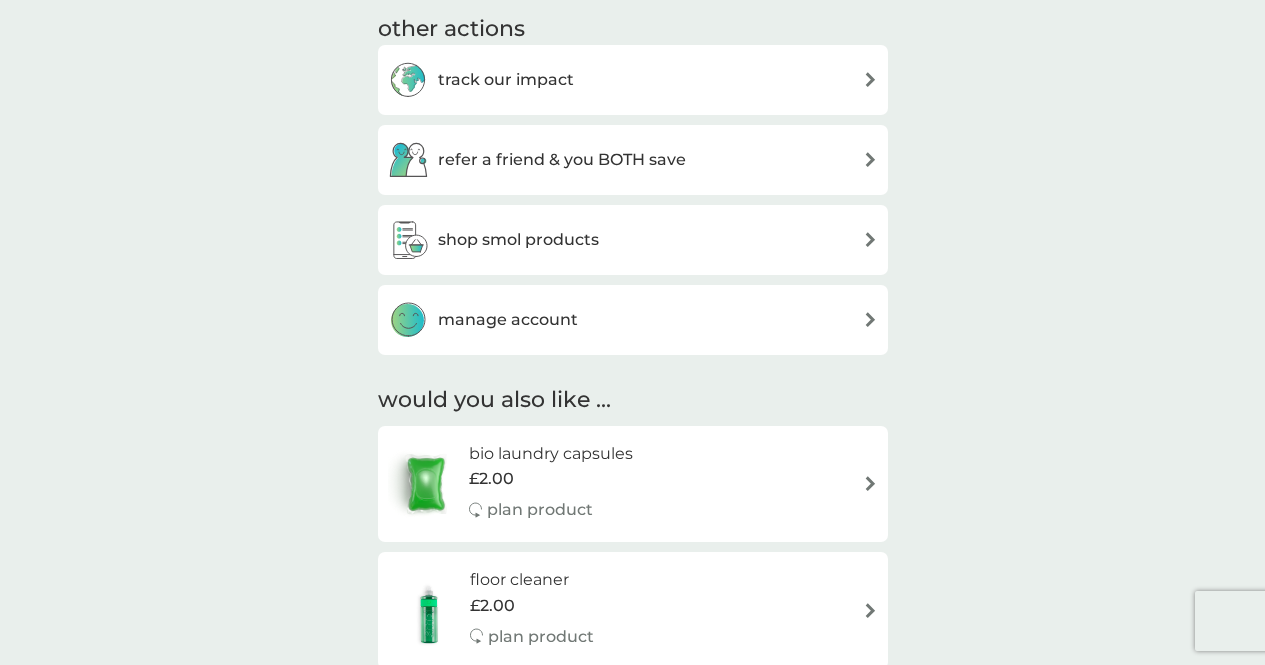 click on "would you also like ..." at bounding box center [633, 400] 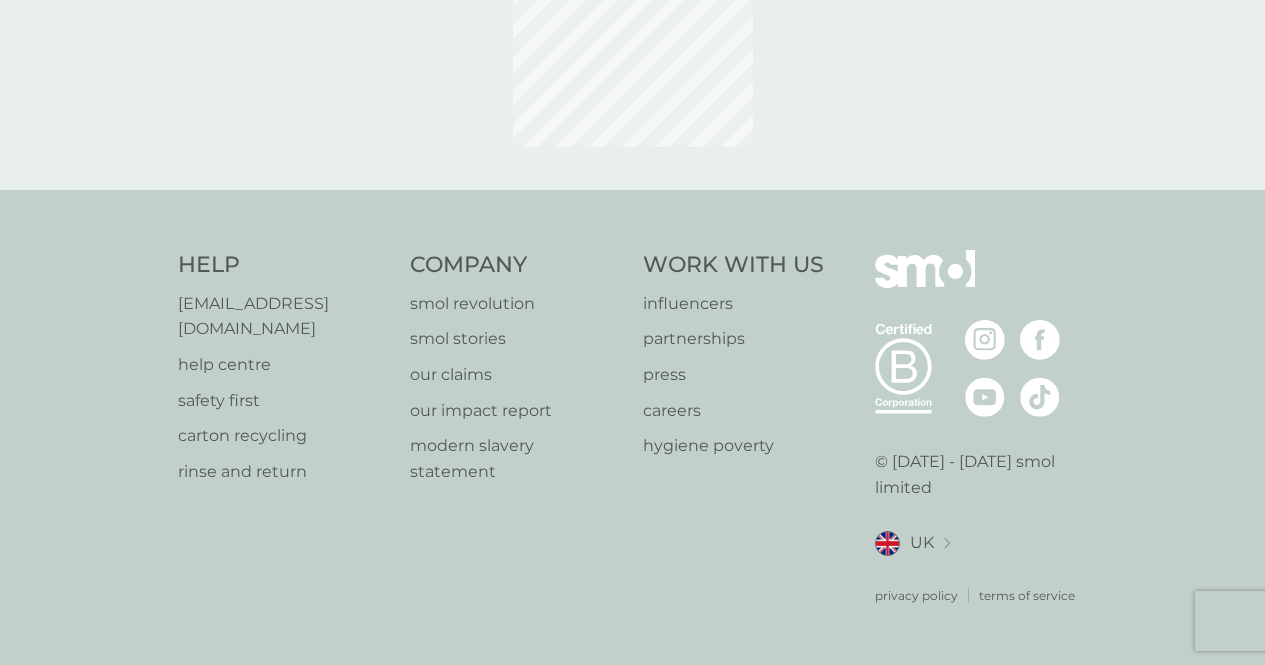scroll, scrollTop: 0, scrollLeft: 0, axis: both 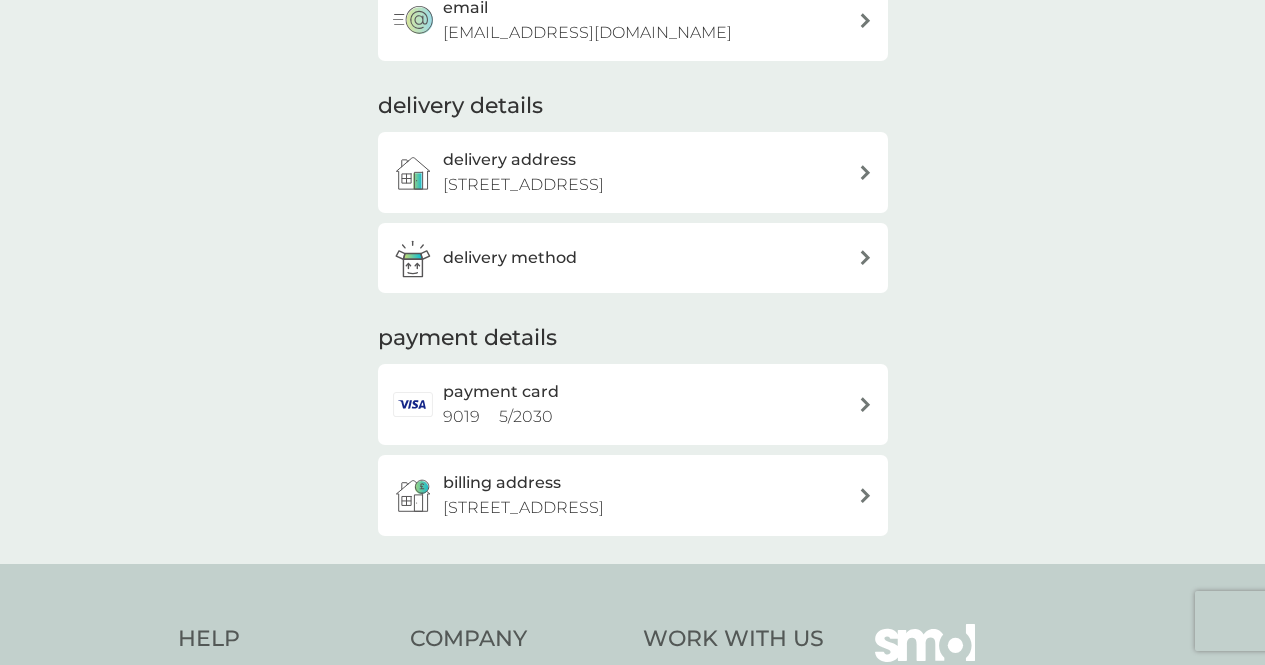 click on "delivery method" at bounding box center (643, 258) 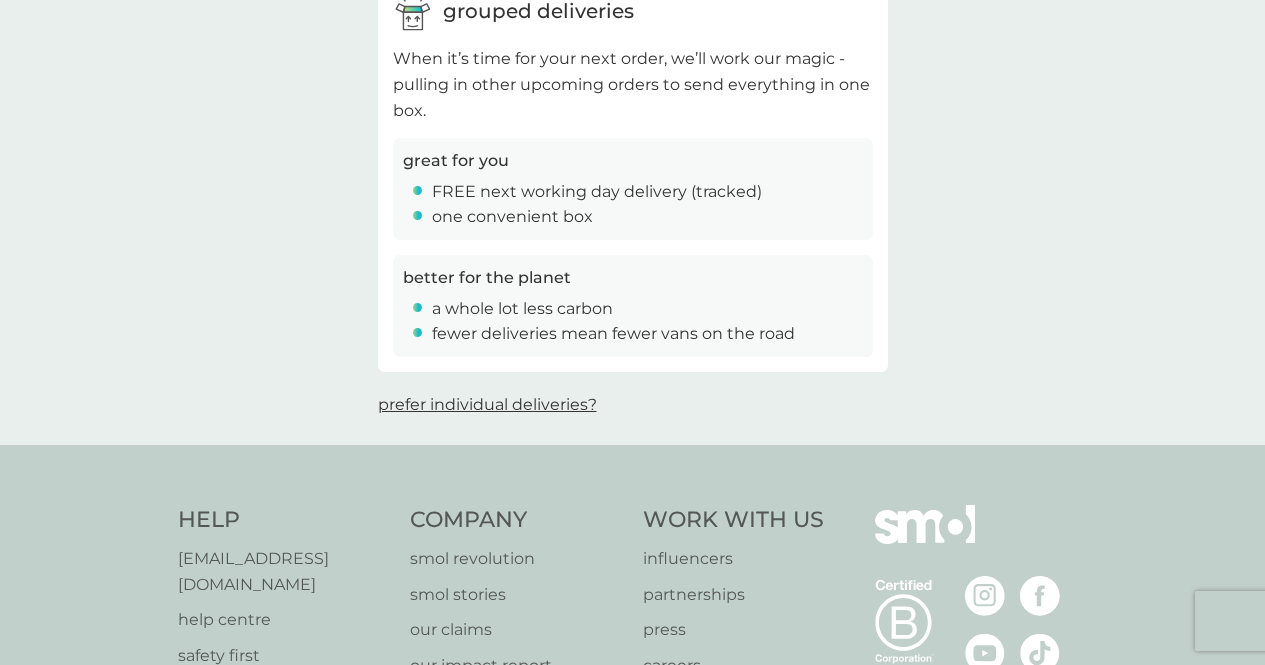 scroll, scrollTop: 0, scrollLeft: 0, axis: both 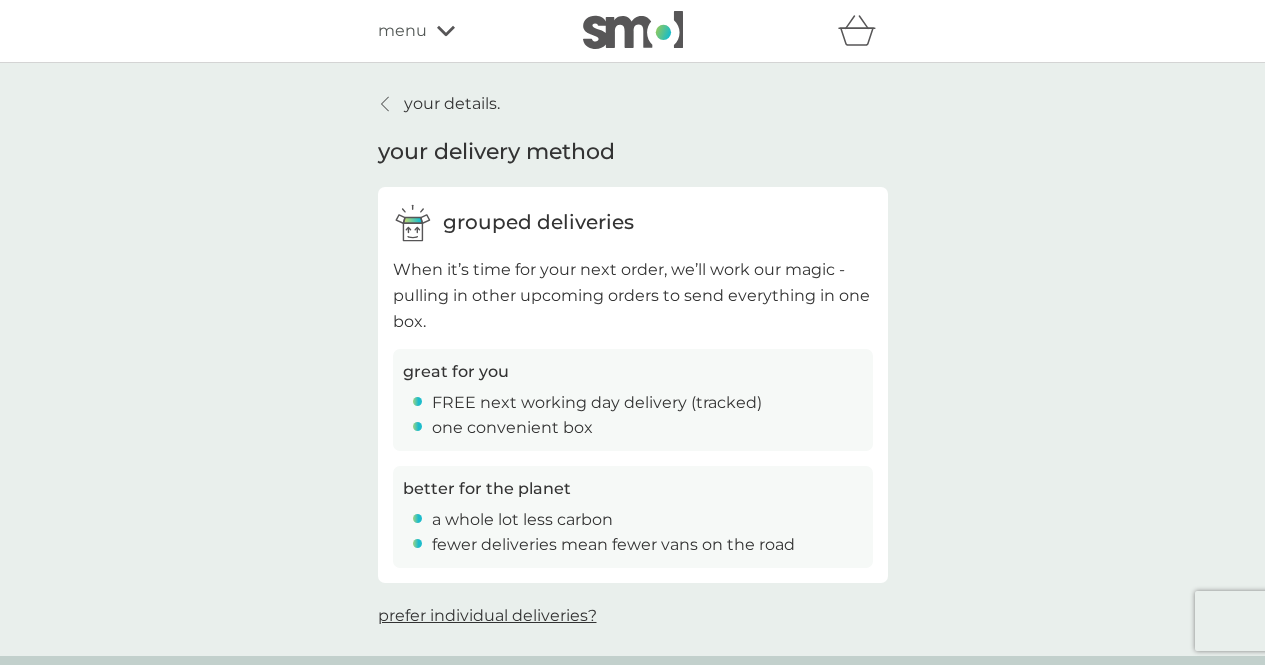 click on "your details. your delivery method grouped deliveries When it’s time for your next order, we’ll work our magic - pulling in other upcoming orders to send everything in one box. great for you FREE next working day delivery (tracked) one convenient box better for the planet a whole lot less carbon fewer deliveries mean fewer vans on the road prefer individual deliveries?" at bounding box center [632, 359] 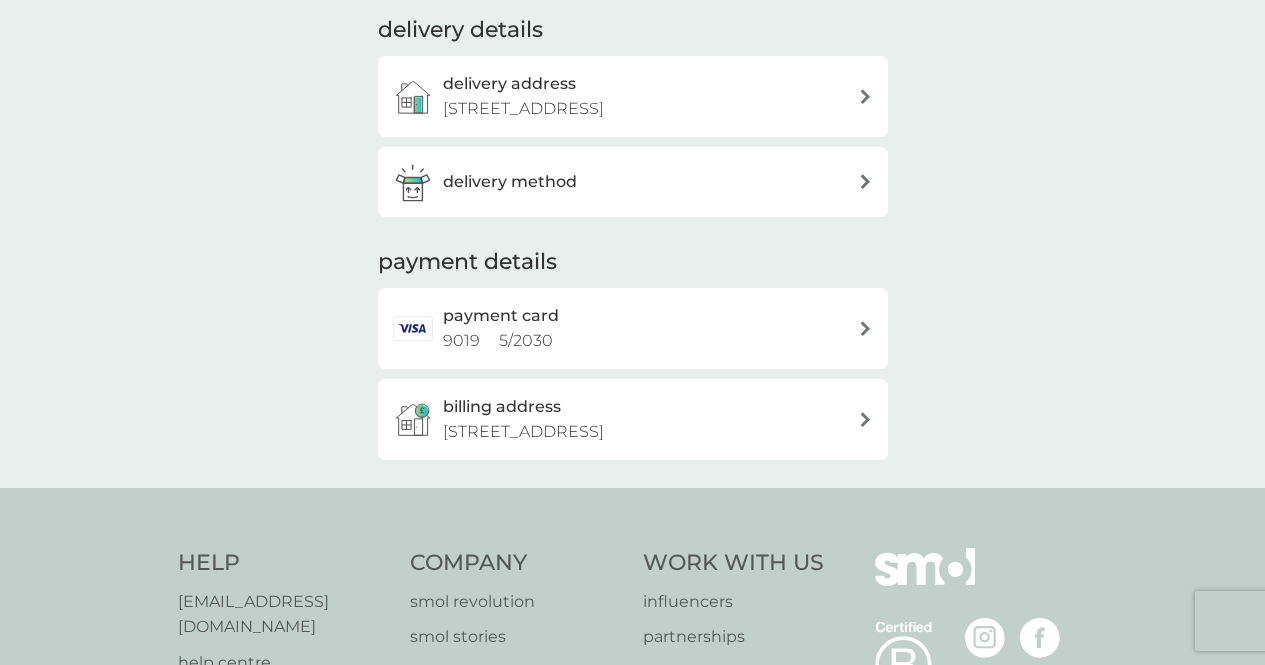 scroll, scrollTop: 330, scrollLeft: 0, axis: vertical 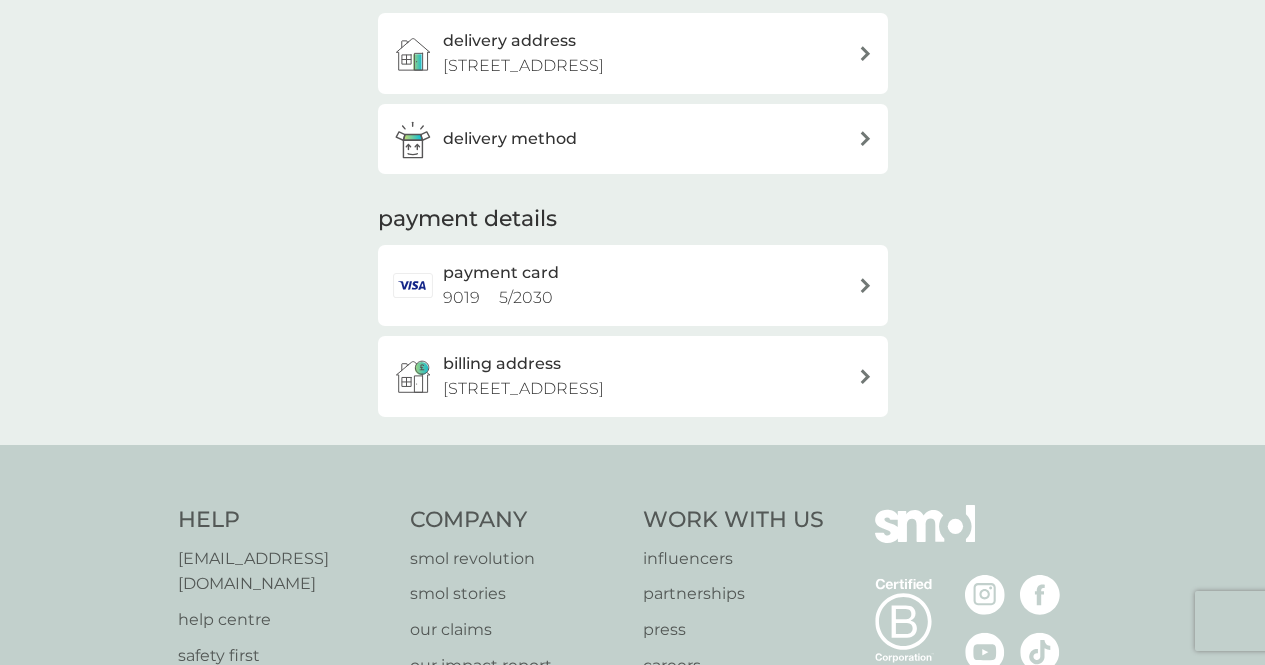 click on "your details. your account email iramdarr@gmail.com delivery details delivery address 4 Hope Place,  Liverpool, L1 9BG delivery method payment details payment card 9019   5 / 2030 billing address 10 Catharine Street,  Liverpool, L8 7NL" at bounding box center [632, 89] 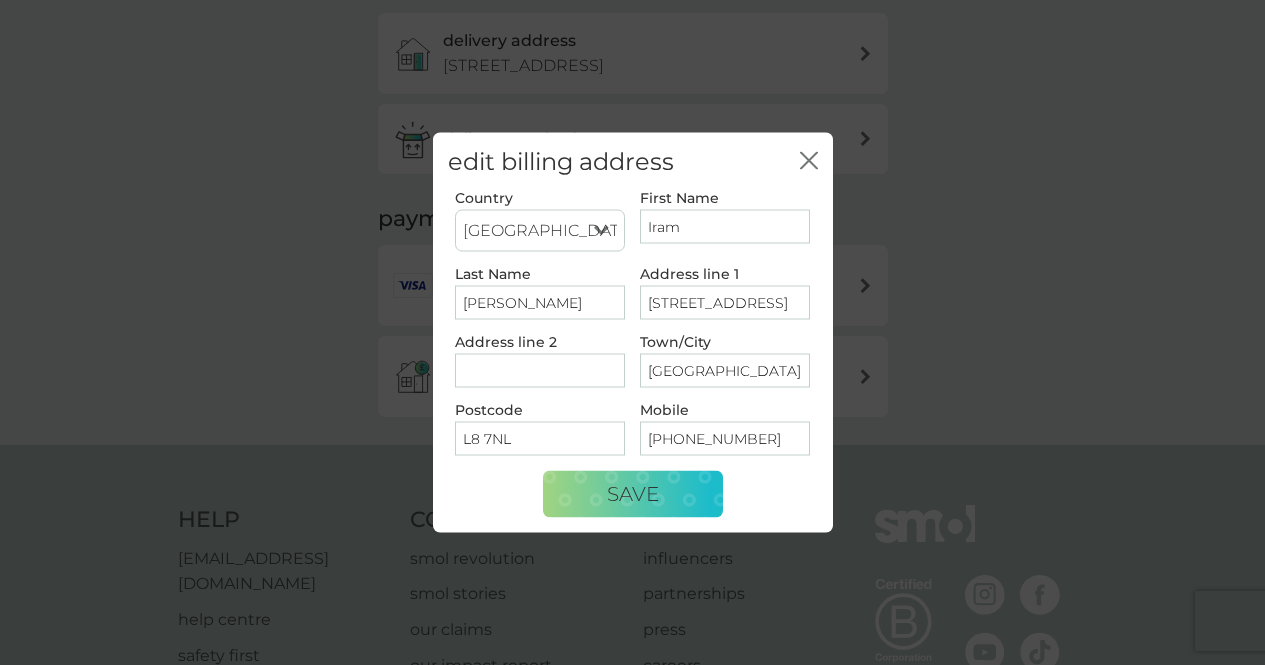 click on "Address line 1 10 Catharine Street" at bounding box center (725, 292) 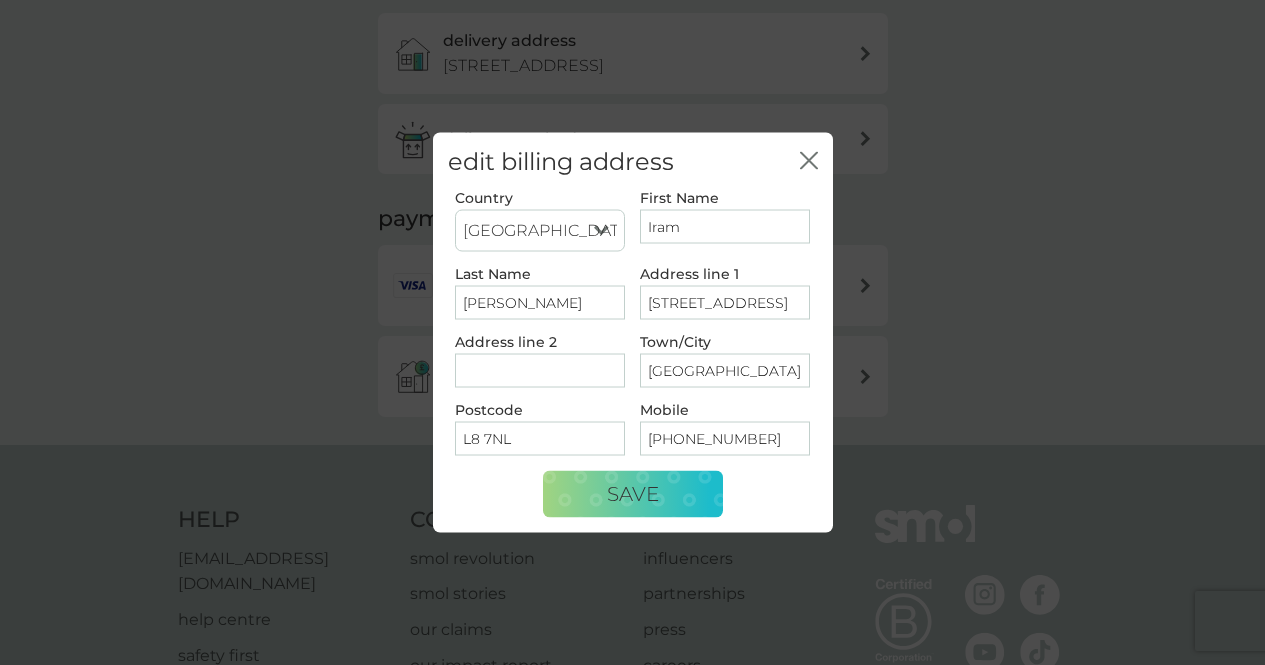 type on "4 Hope Place" 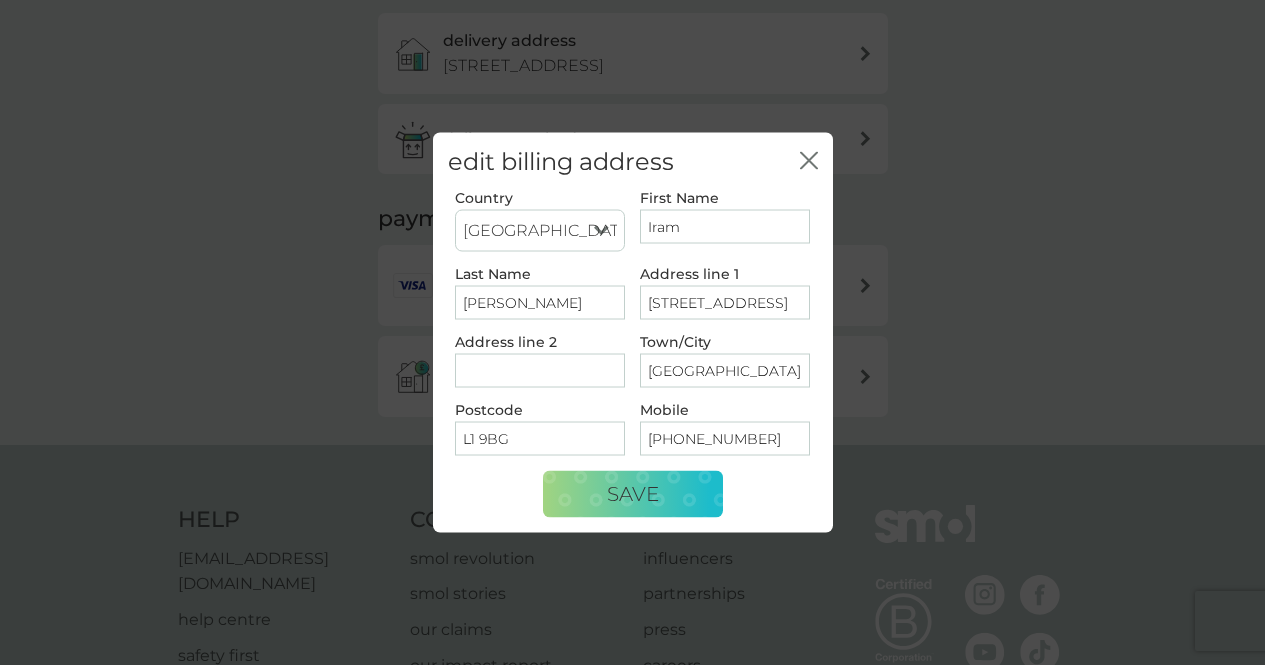 type on "L1 9BG" 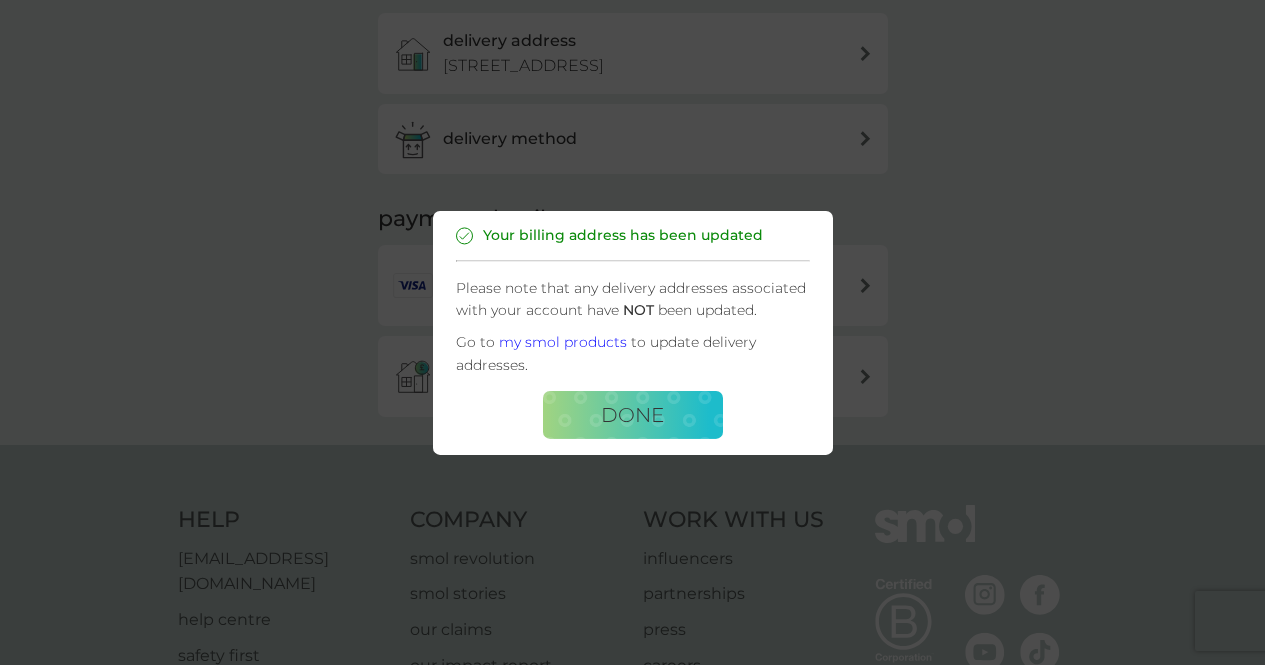 click on "my smol products" at bounding box center [563, 342] 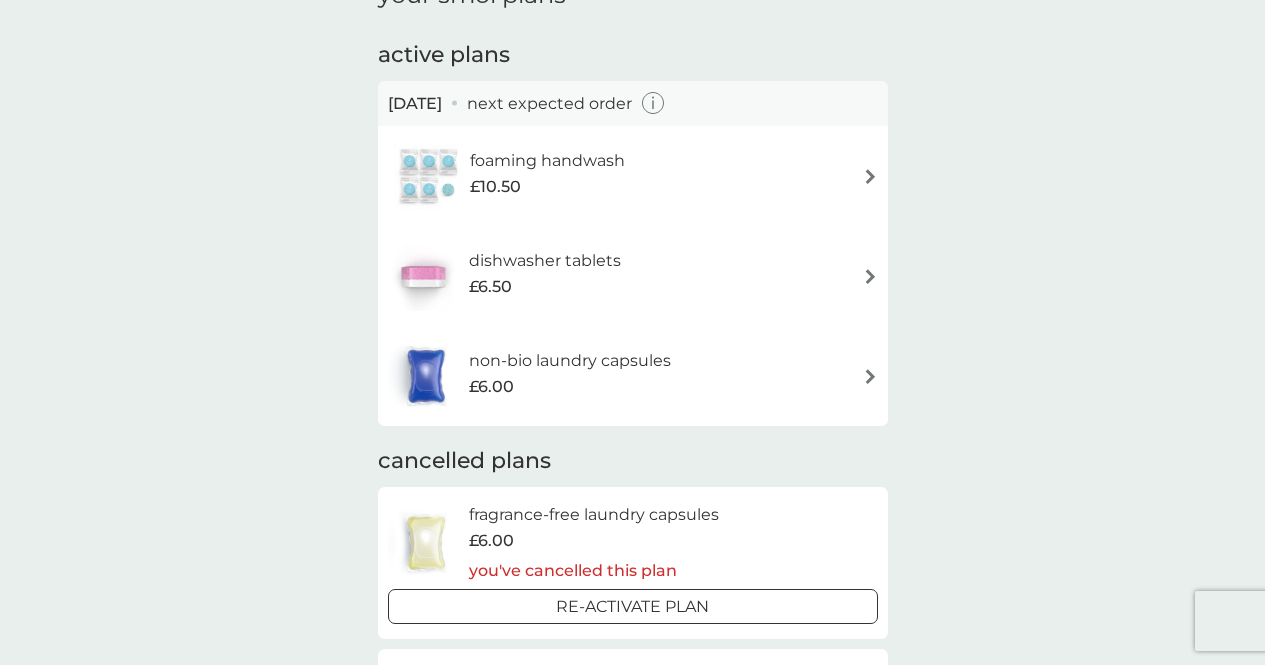 scroll, scrollTop: 186, scrollLeft: 0, axis: vertical 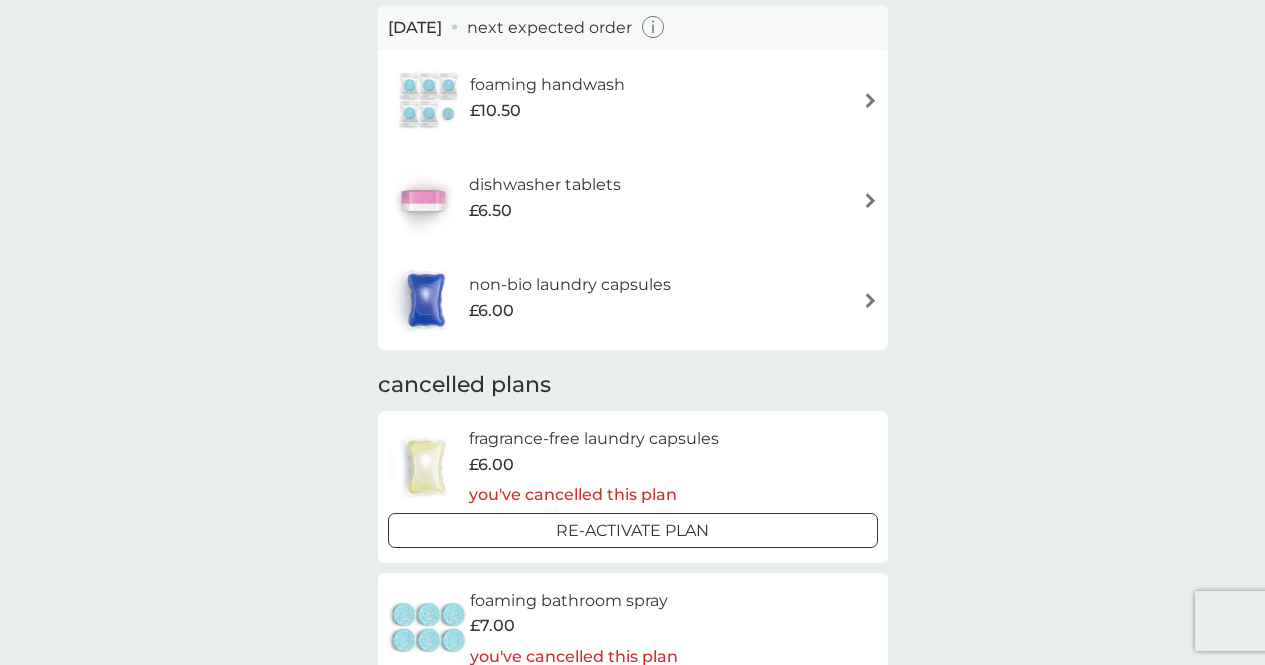 click on "foaming handwash £10.50" at bounding box center [557, 100] 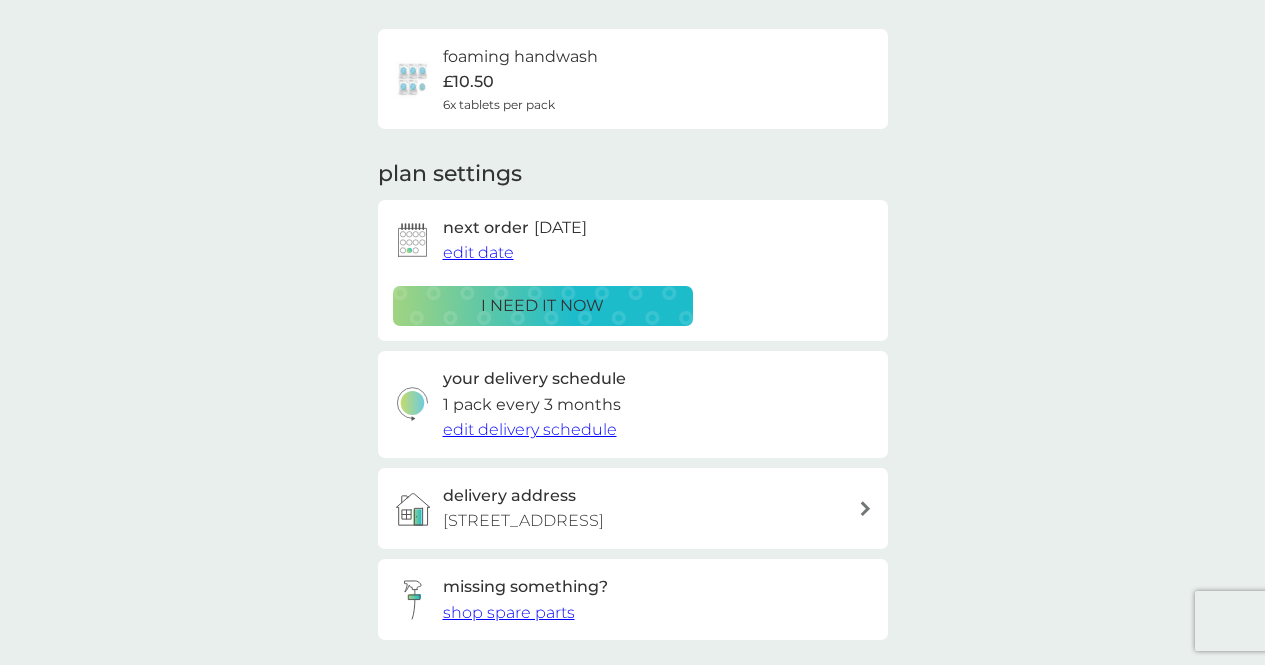 scroll, scrollTop: 139, scrollLeft: 0, axis: vertical 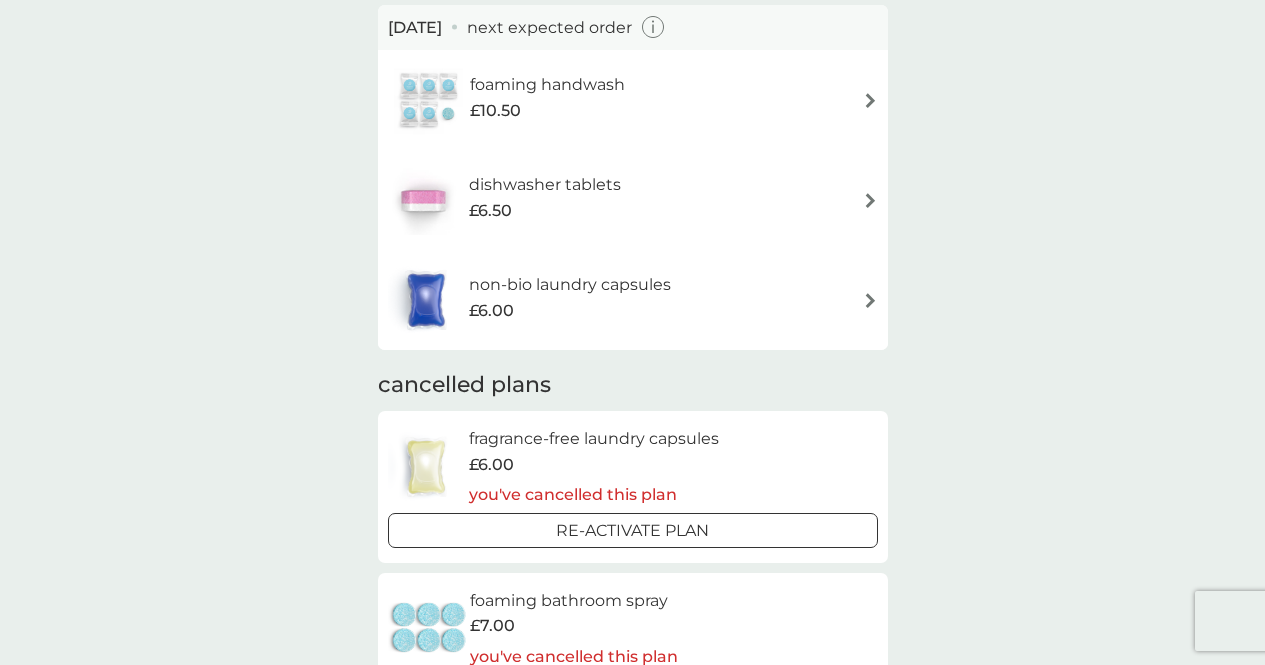 click on "dishwasher tablets £6.50" at bounding box center [515, 200] 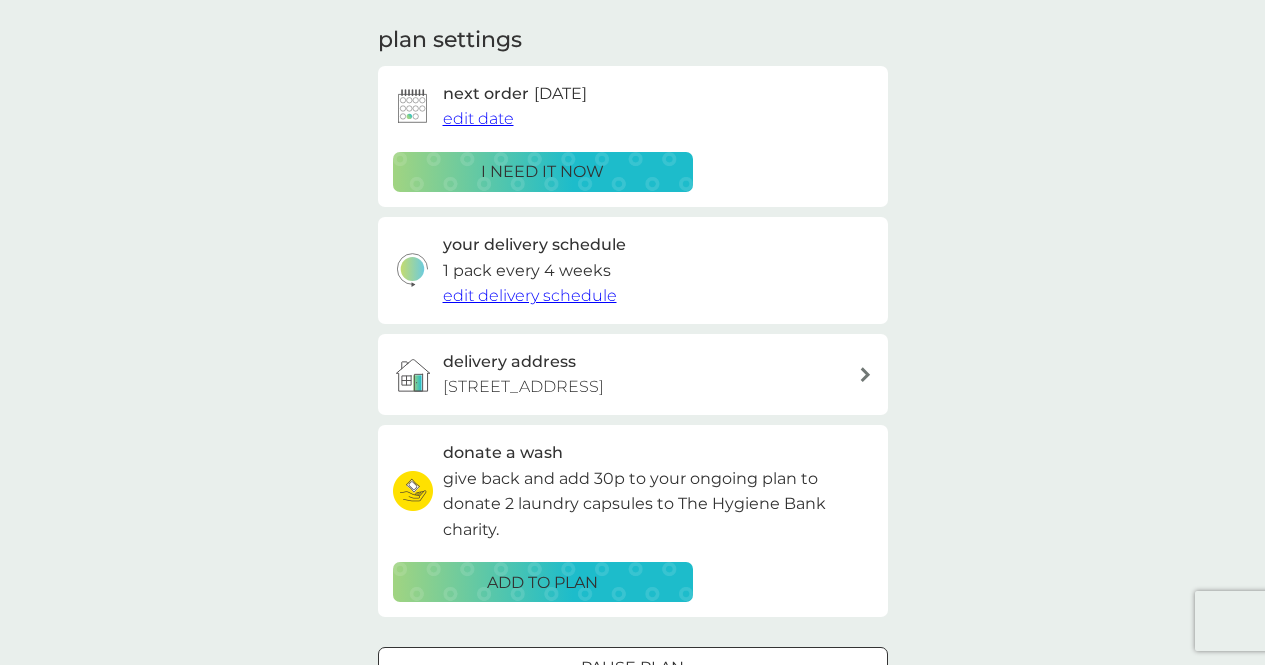 scroll, scrollTop: 276, scrollLeft: 0, axis: vertical 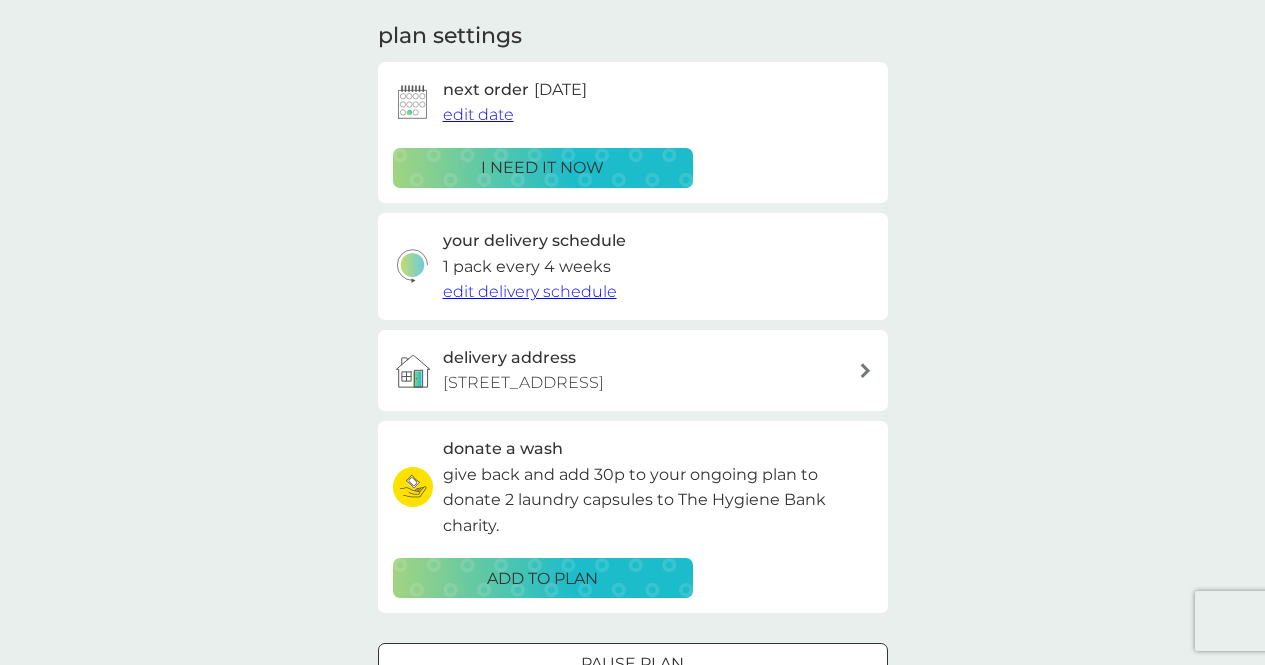 click on "i need it now" at bounding box center (542, 168) 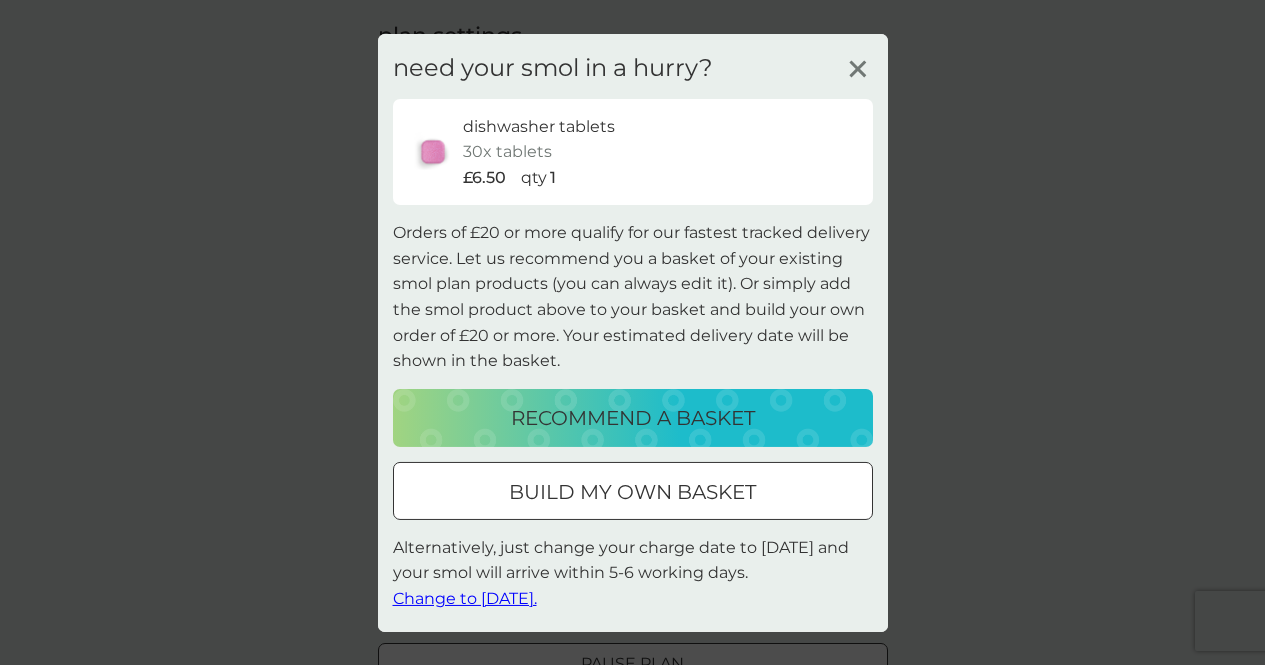 click on "build my own basket" at bounding box center [632, 492] 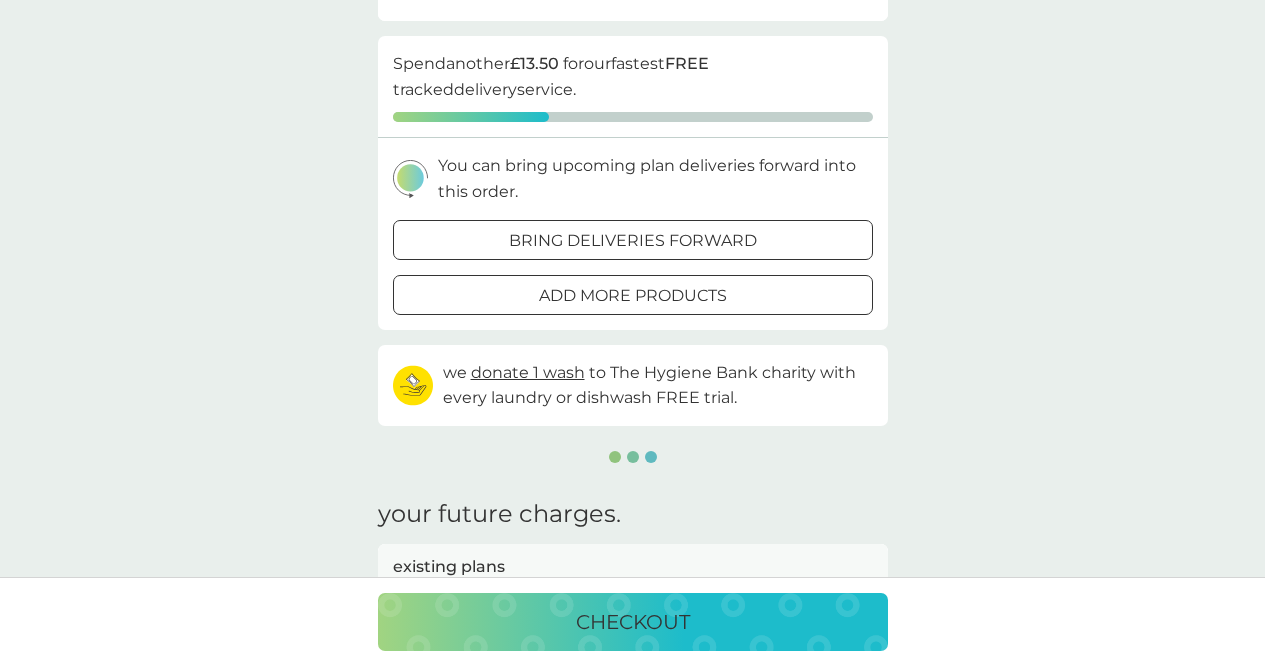 scroll, scrollTop: 0, scrollLeft: 0, axis: both 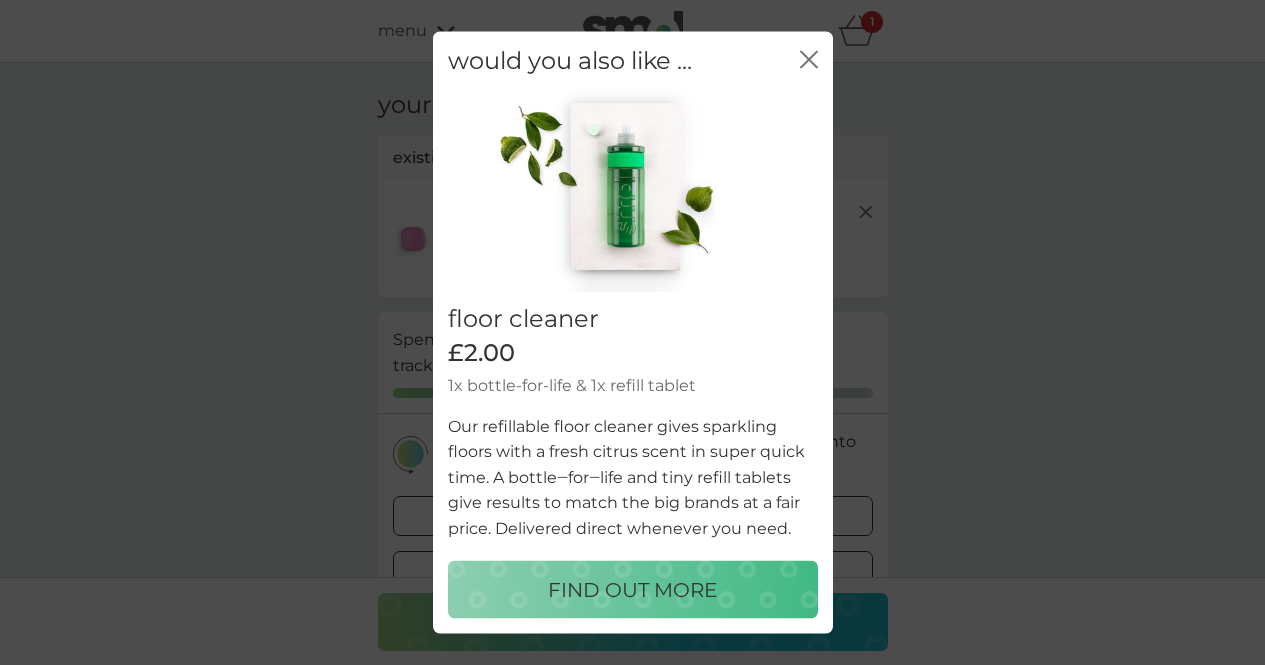 click on "close" 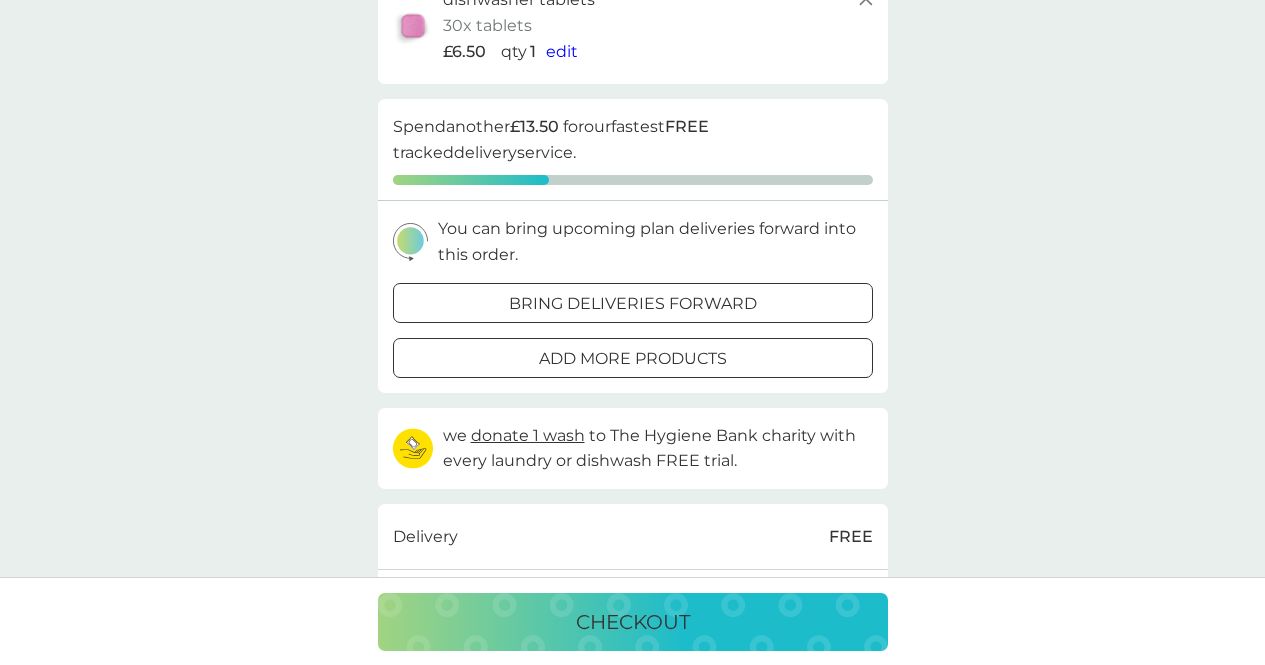 scroll, scrollTop: 197, scrollLeft: 0, axis: vertical 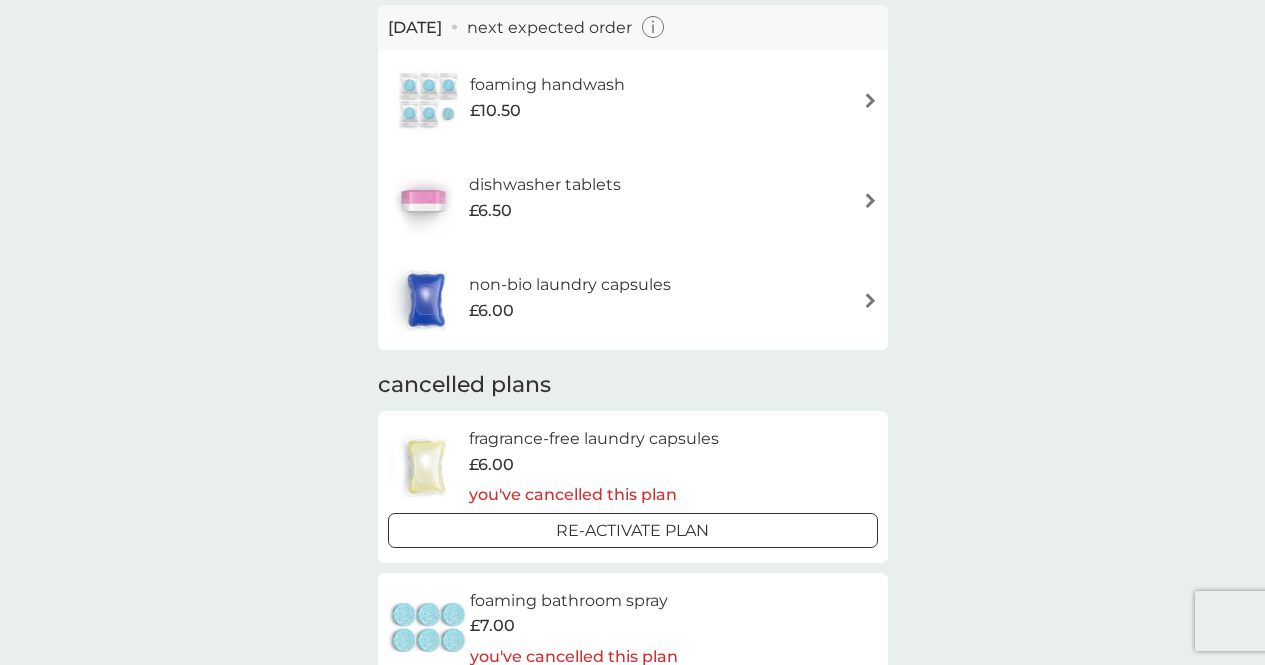click on "non-bio laundry capsules" at bounding box center (570, 285) 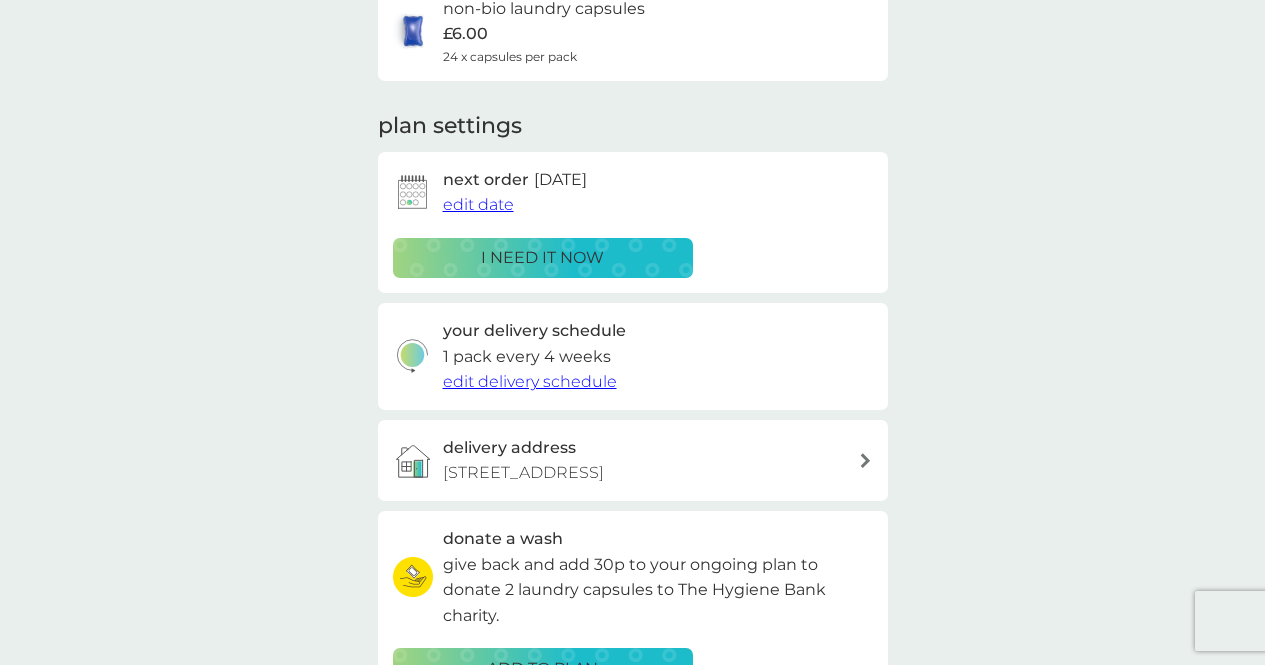 scroll, scrollTop: 0, scrollLeft: 0, axis: both 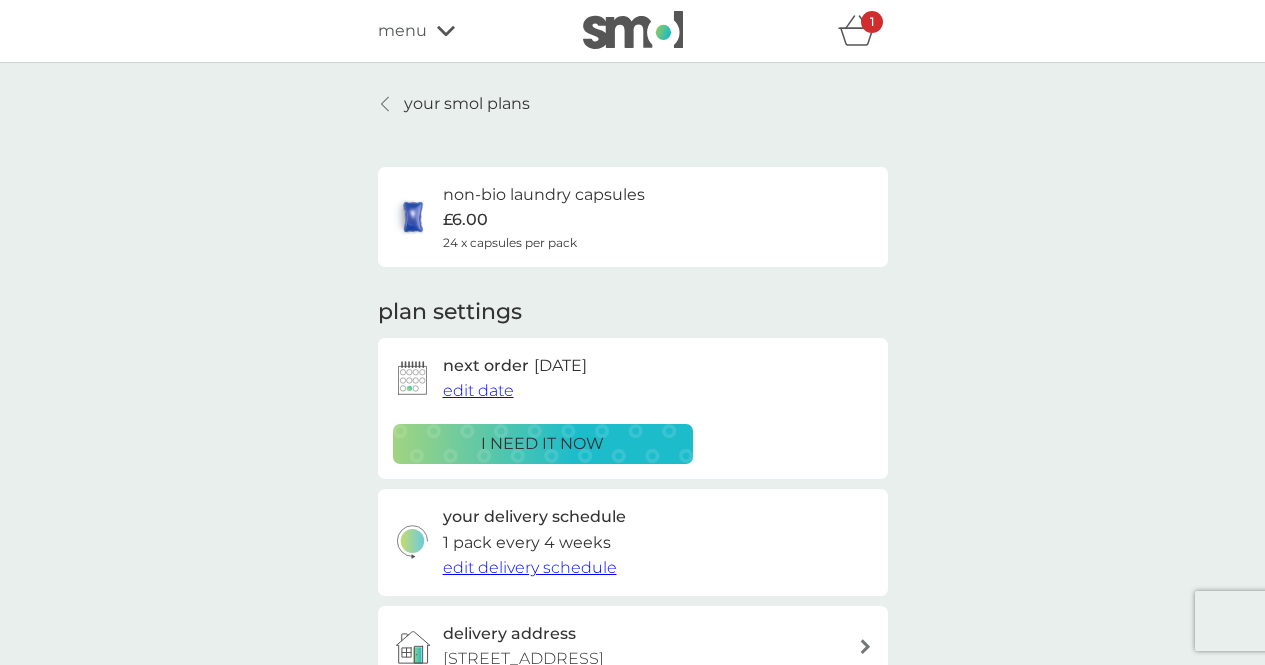 click on "i need it now" at bounding box center (543, 444) 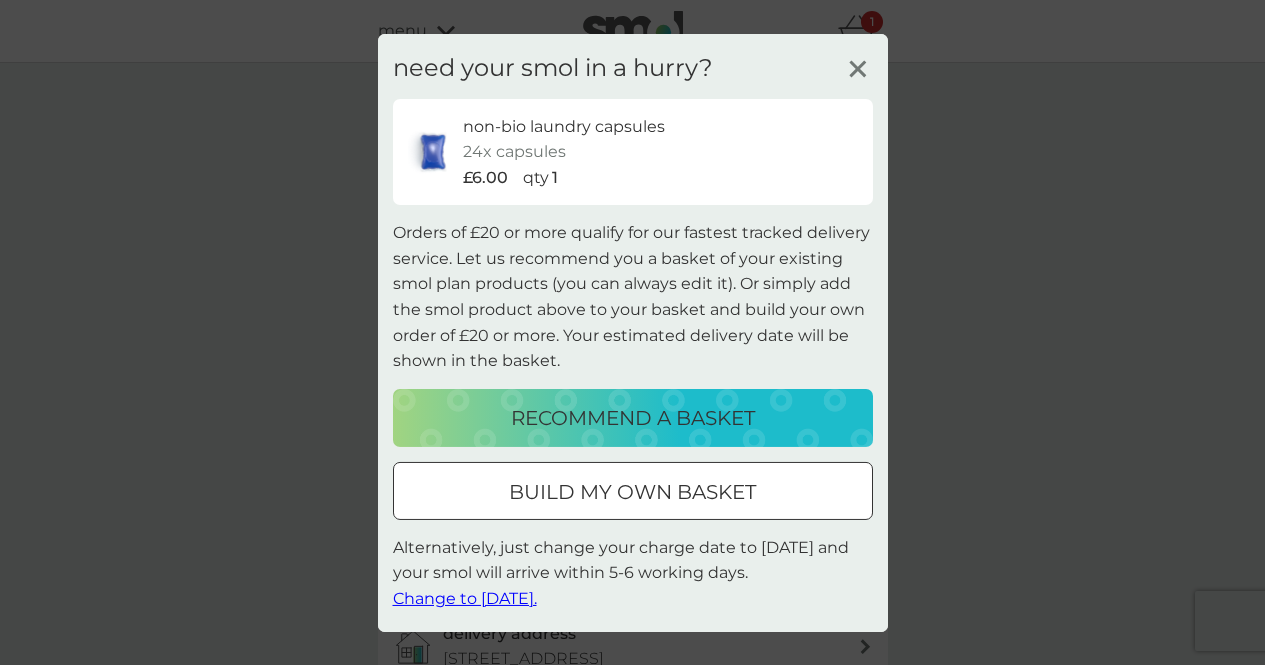 click 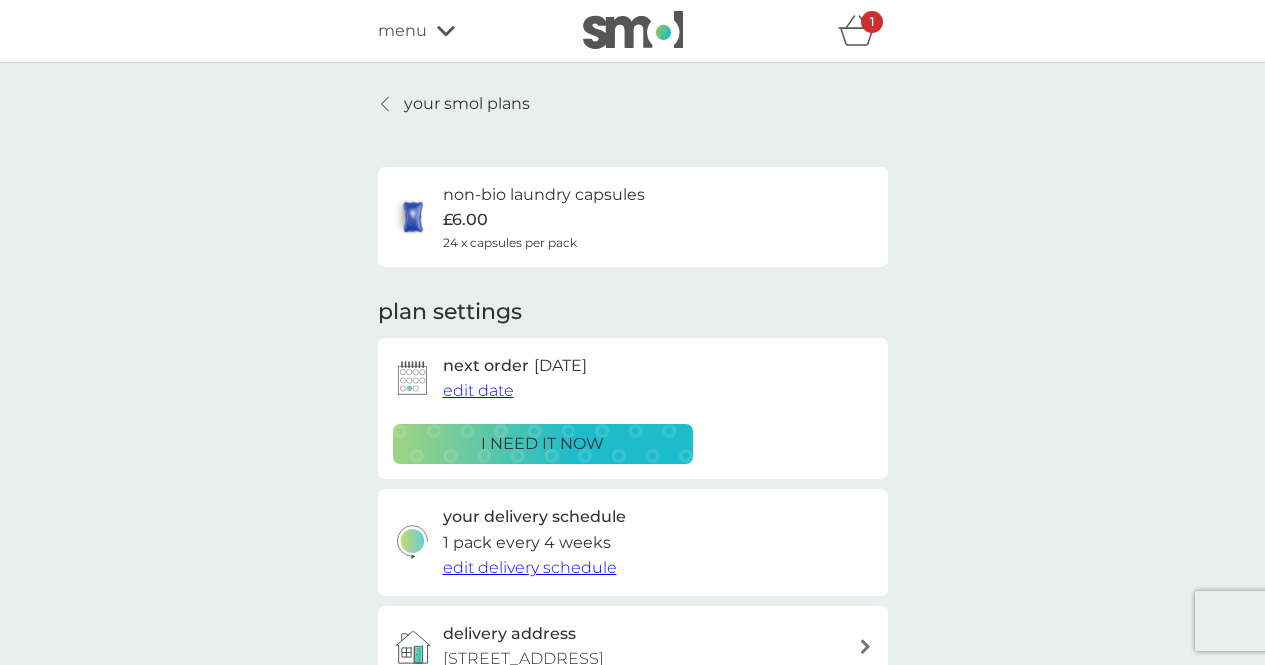 click on "edit date" at bounding box center (478, 390) 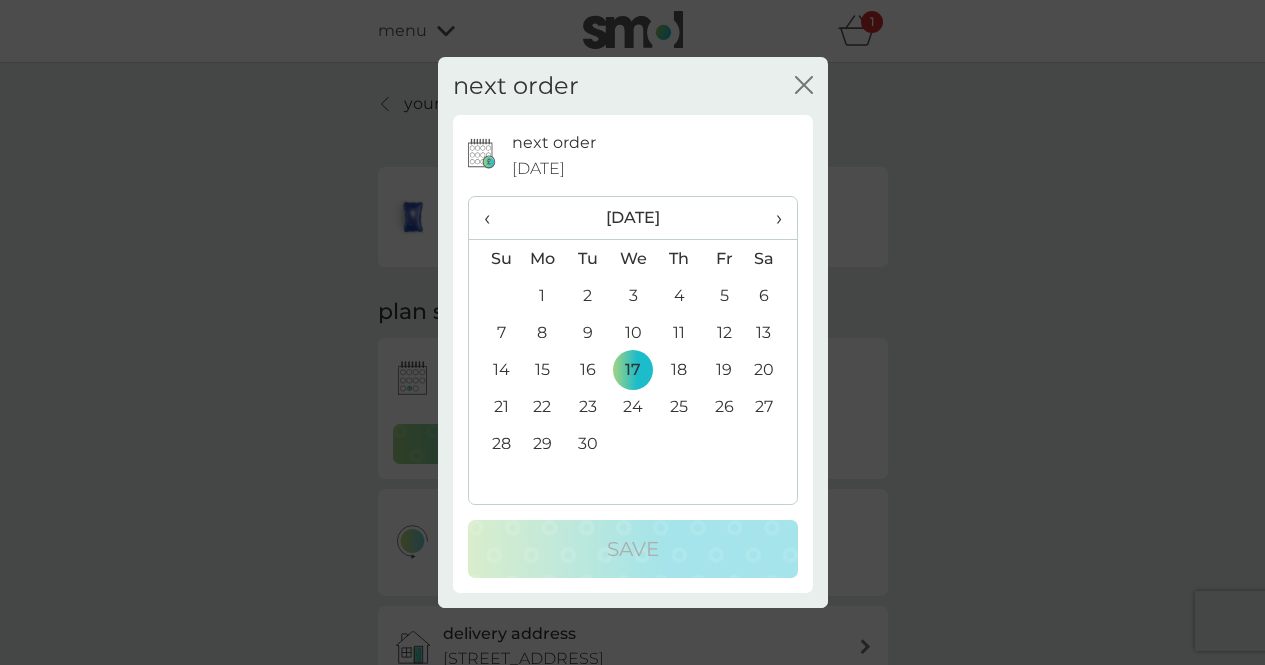 click on "‹" at bounding box center (494, 218) 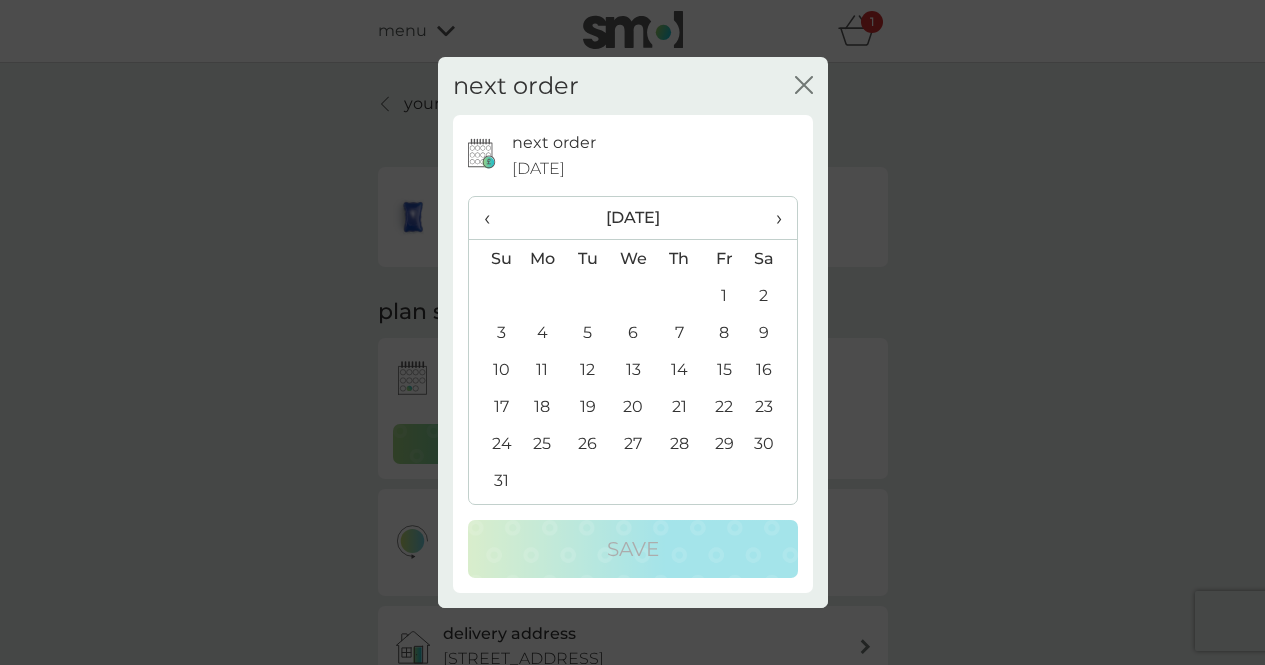 click on "‹" at bounding box center [494, 218] 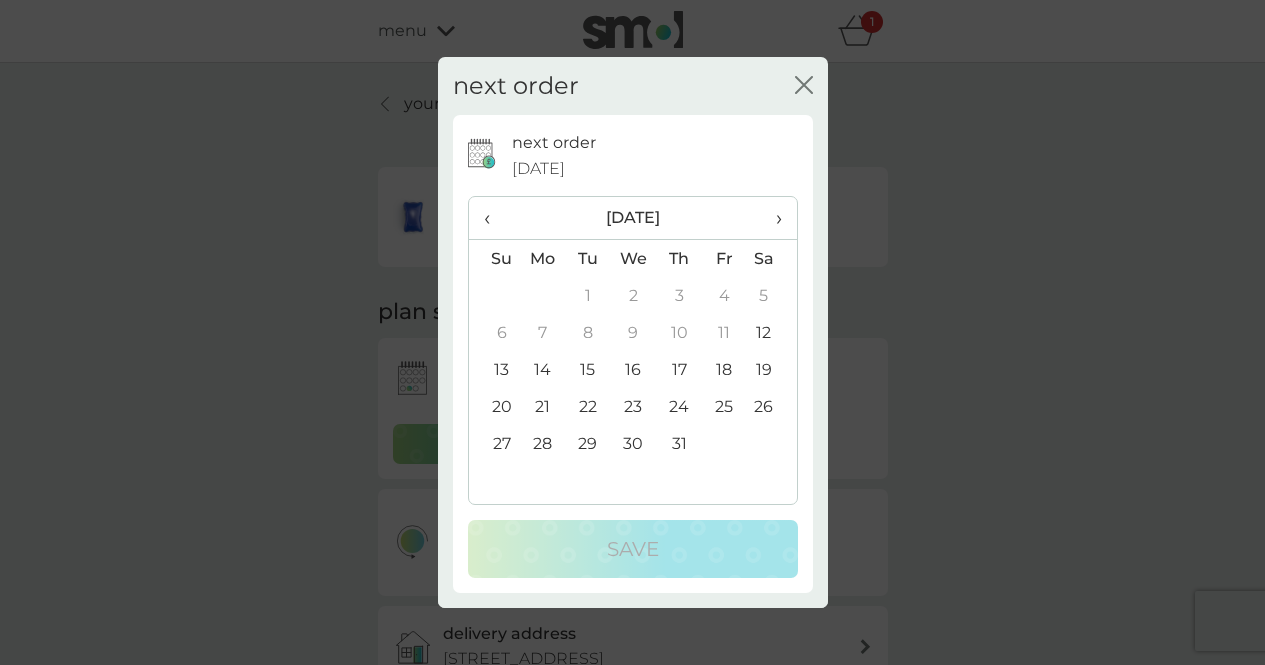 click on "close" 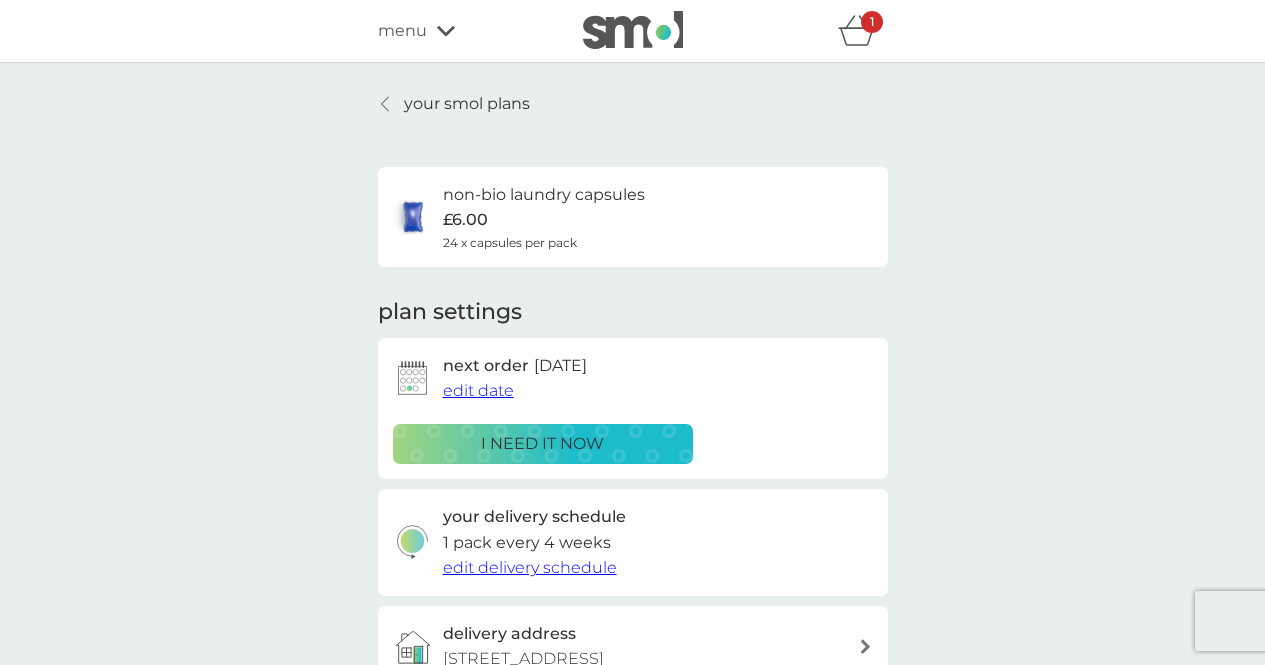 click on "edit date" at bounding box center (478, 390) 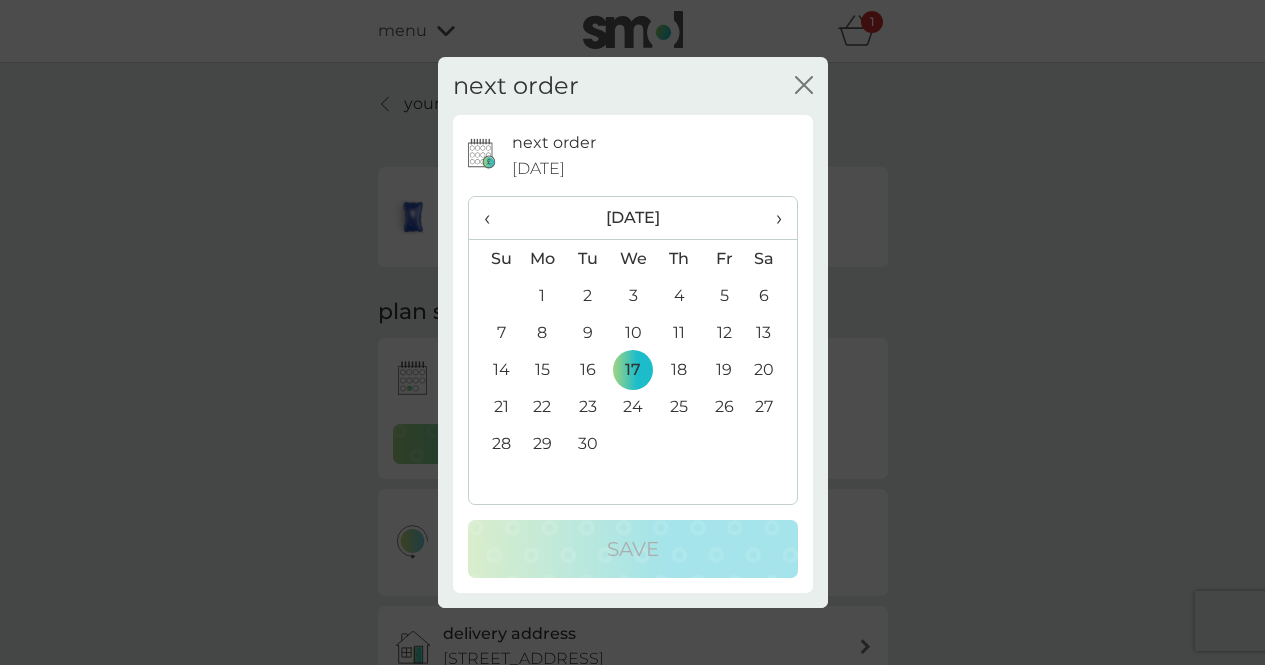 click on "15" at bounding box center [543, 369] 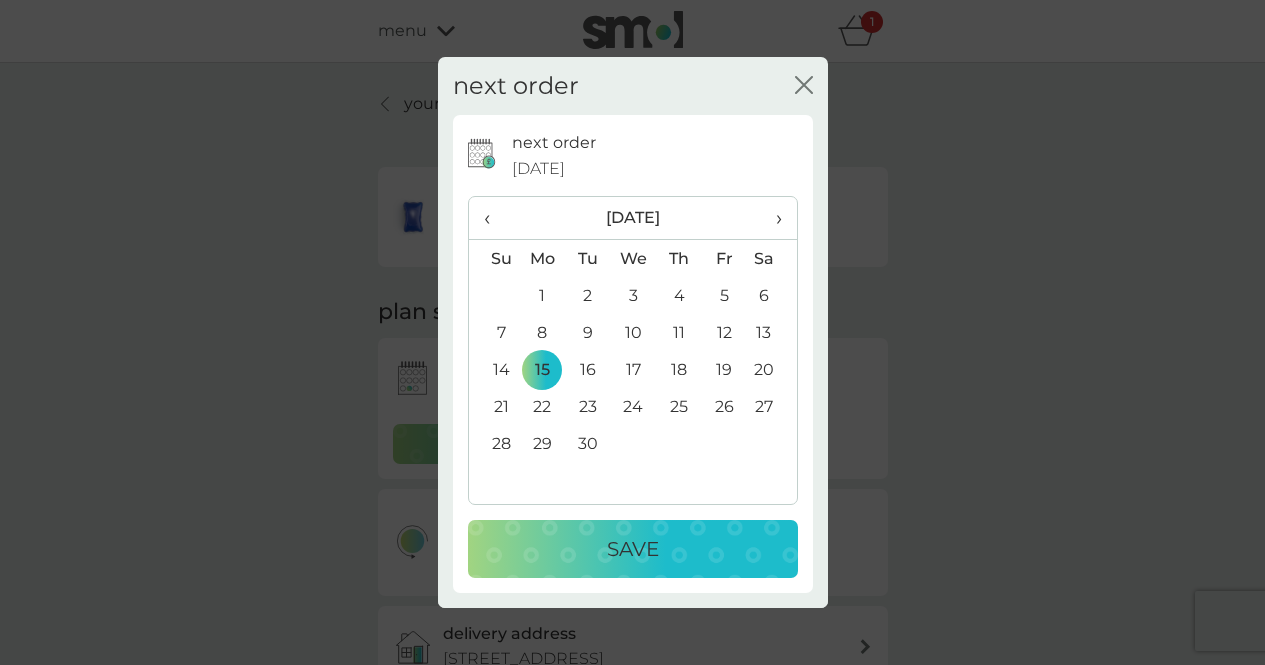 click on "Save" at bounding box center (633, 549) 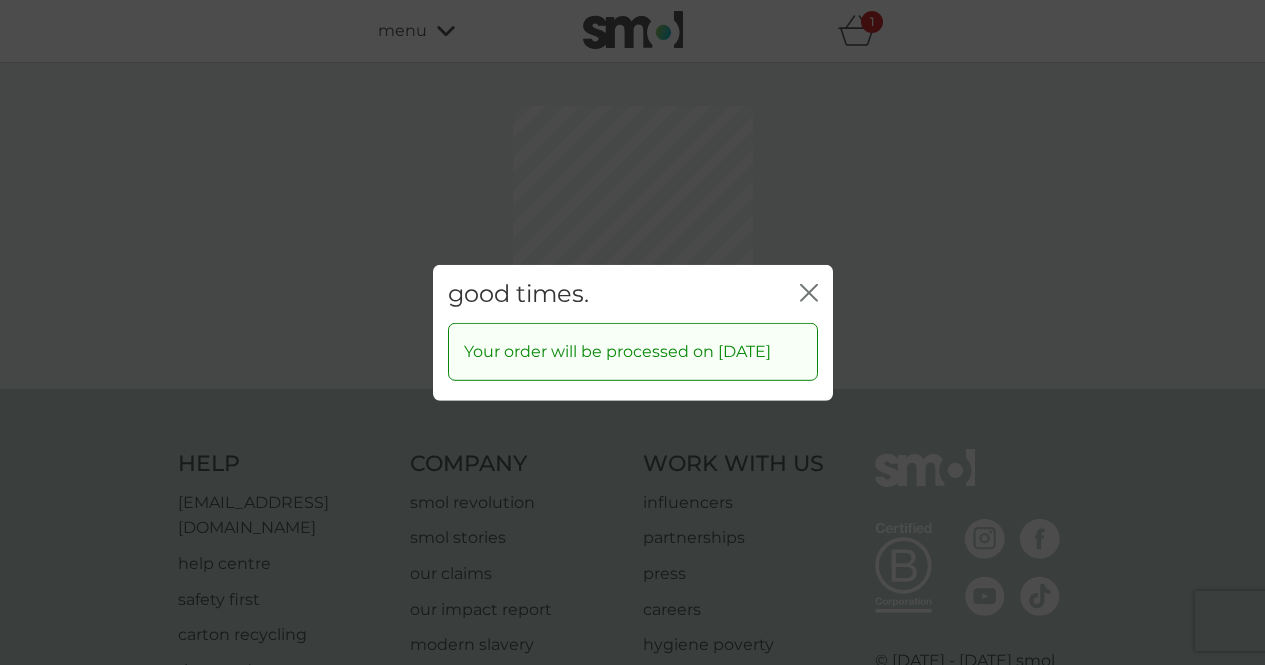 click on "good times. close" at bounding box center (633, 293) 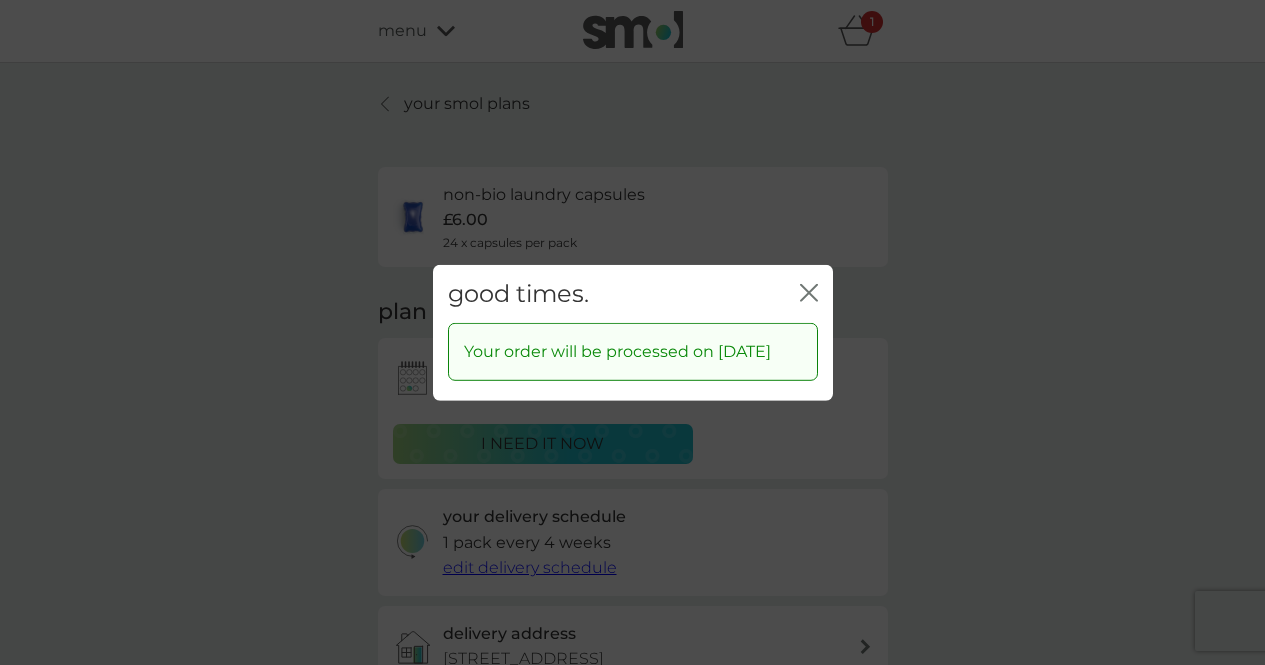 click on "close" 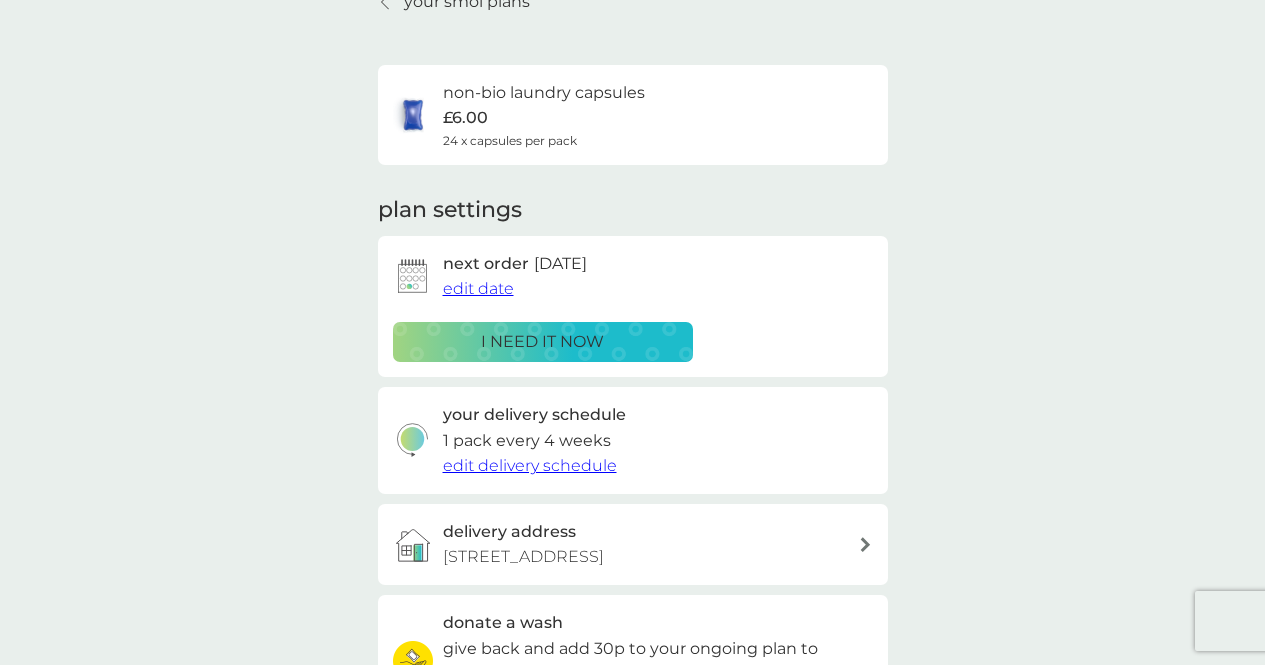 scroll, scrollTop: 103, scrollLeft: 0, axis: vertical 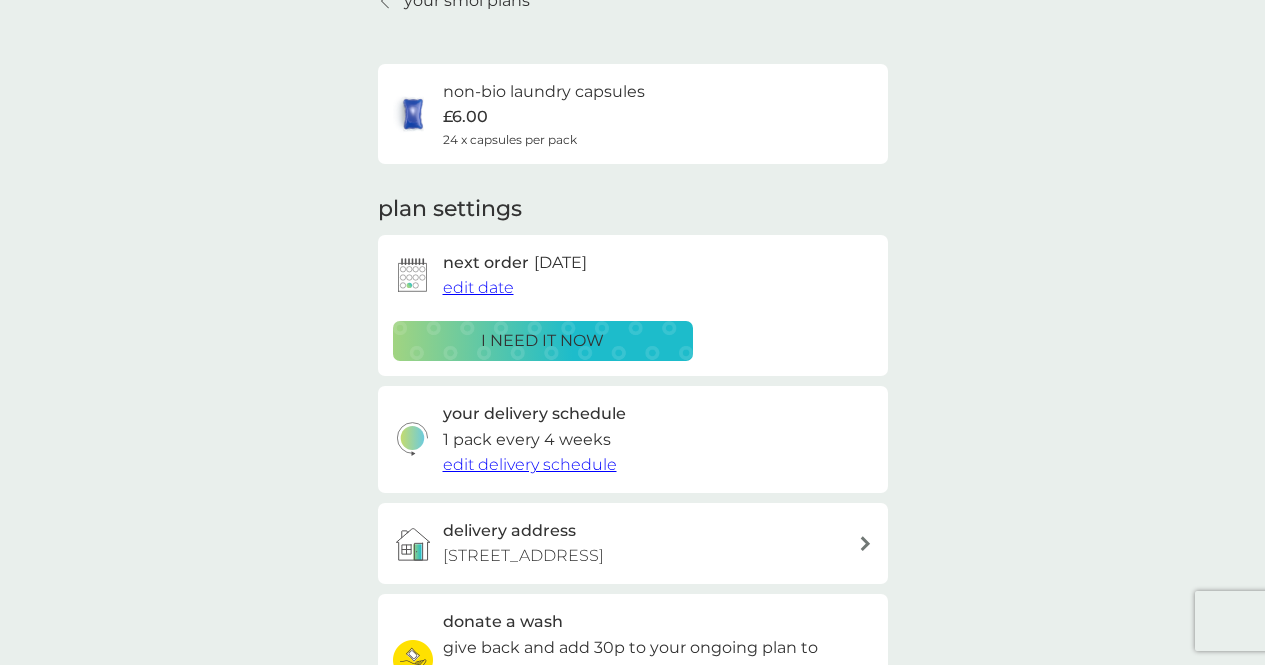 click on "edit date" at bounding box center (478, 287) 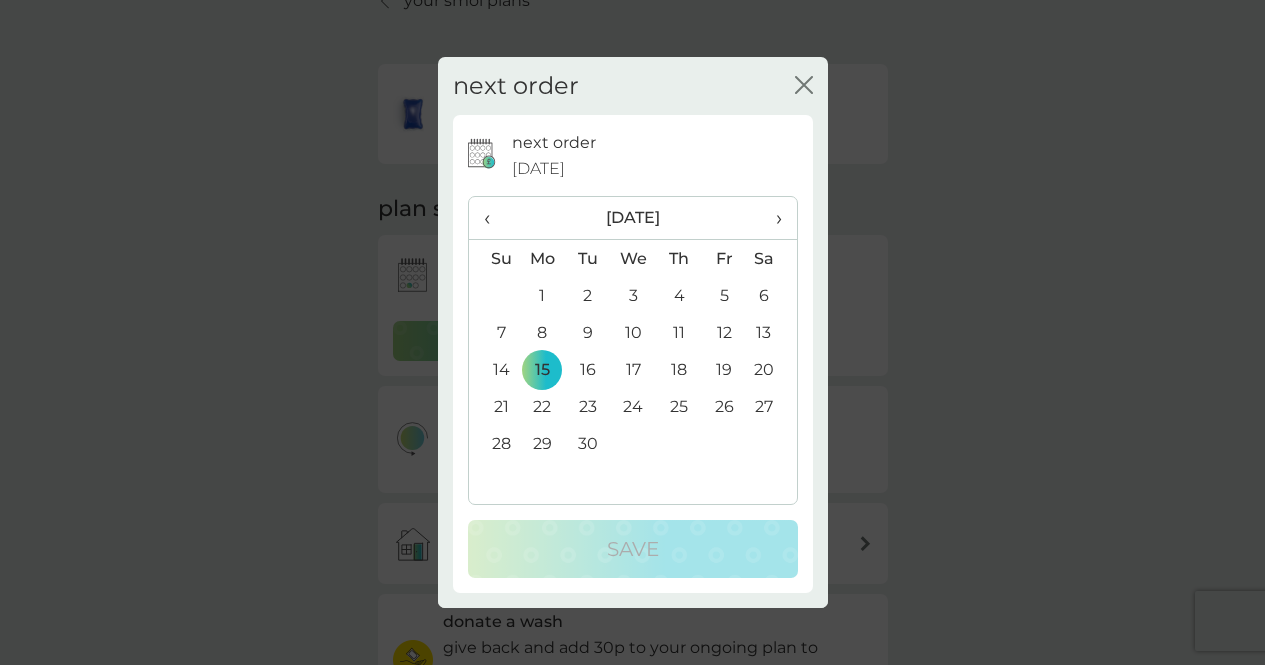 click on "‹" at bounding box center [494, 218] 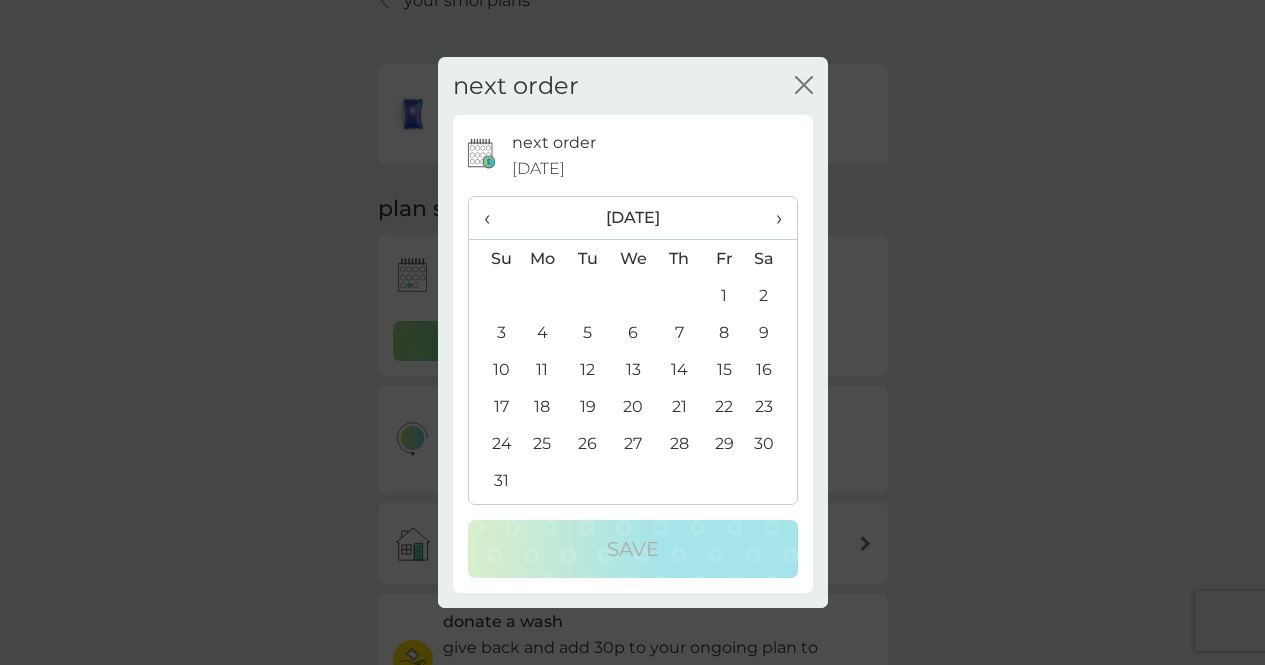 click on "‹" at bounding box center (494, 218) 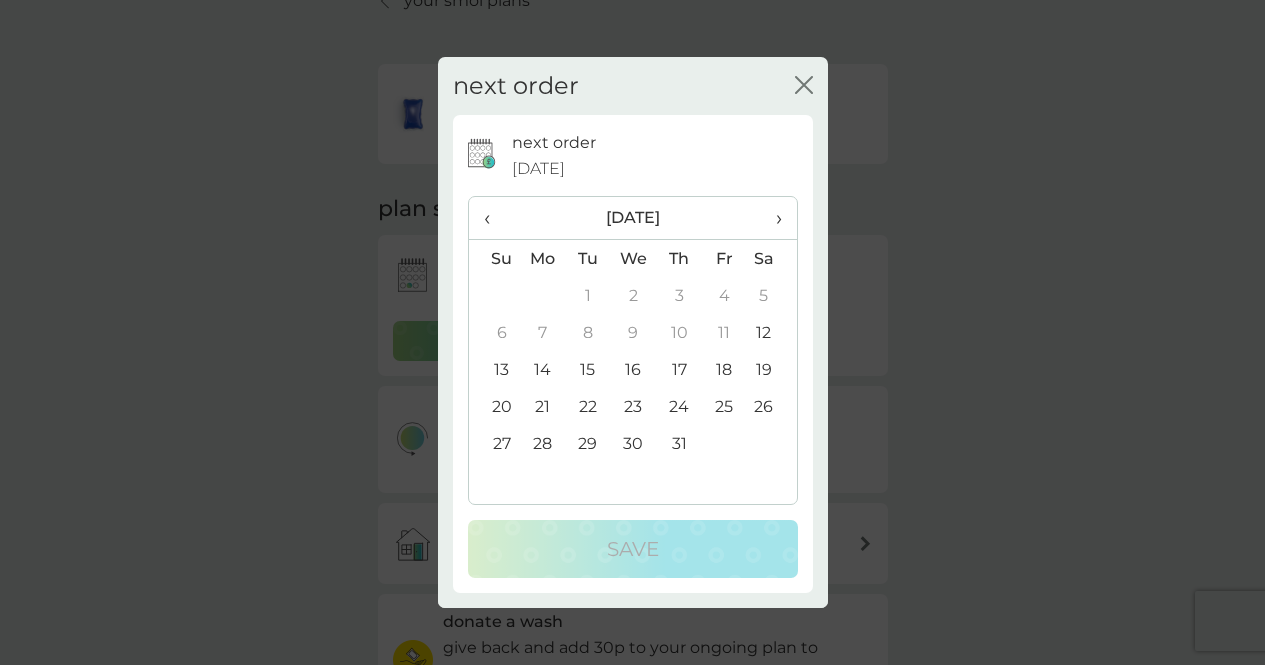 click on "14" at bounding box center (543, 369) 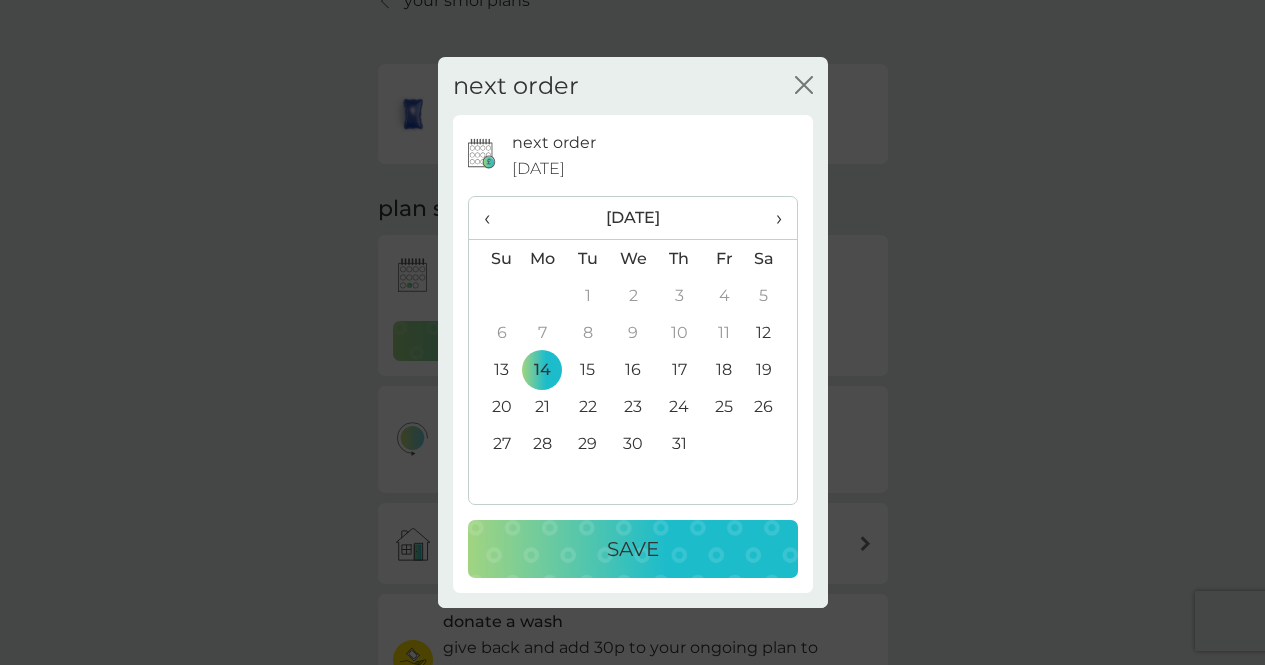 click on "Save" at bounding box center (633, 549) 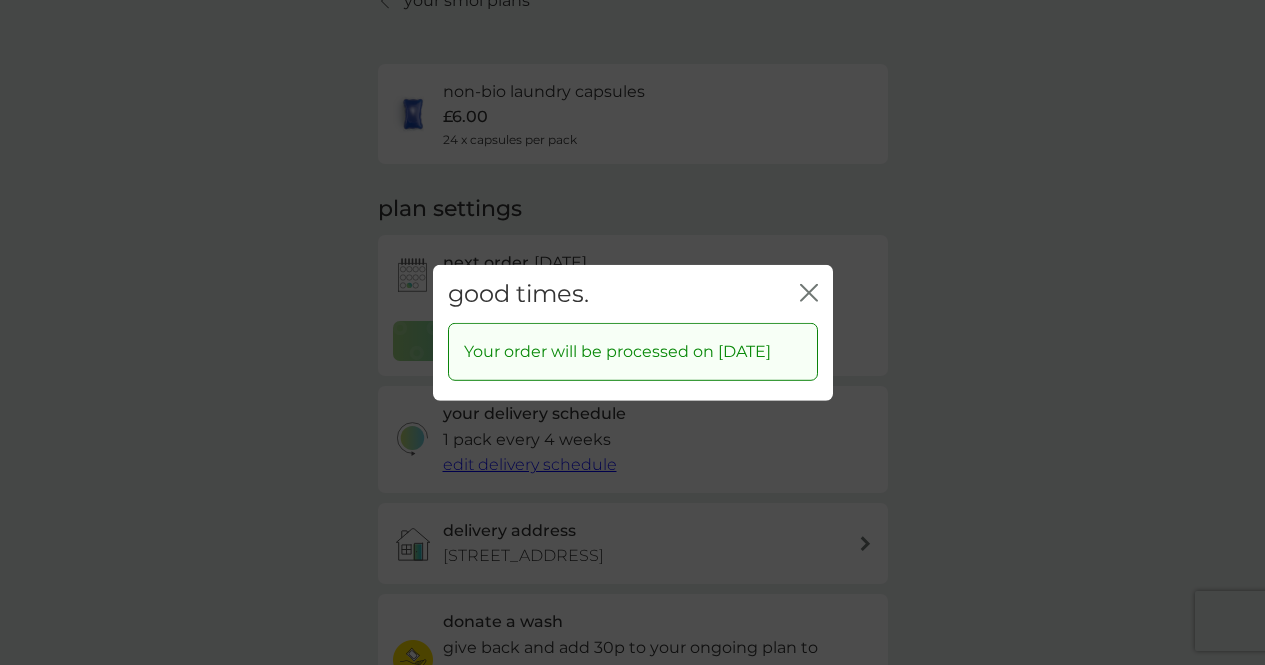 click on "good times. close" at bounding box center [633, 293] 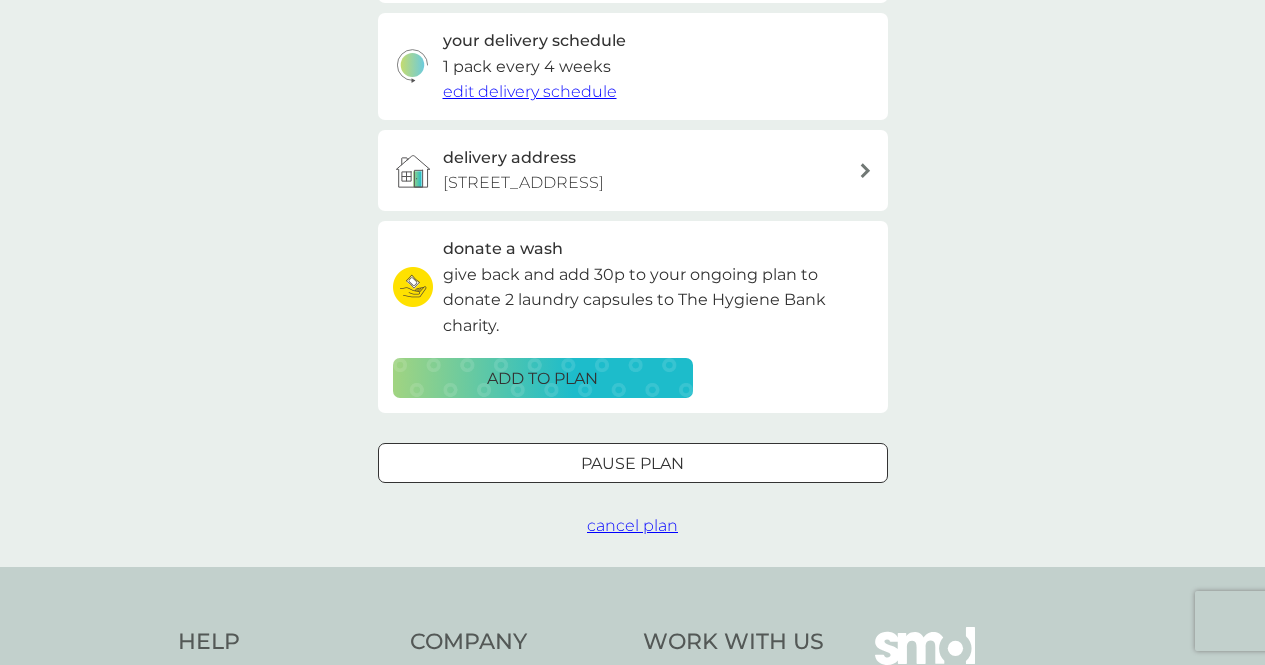scroll, scrollTop: 0, scrollLeft: 0, axis: both 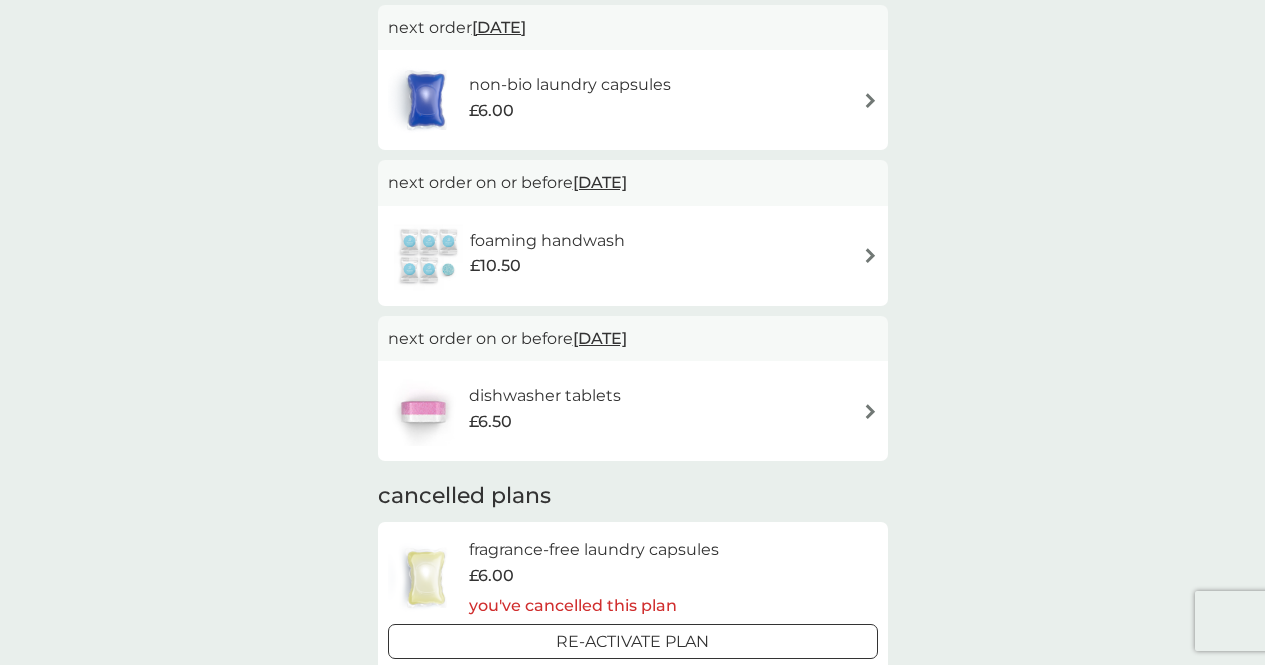 click on "dishwasher tablets £6.50" at bounding box center (633, 411) 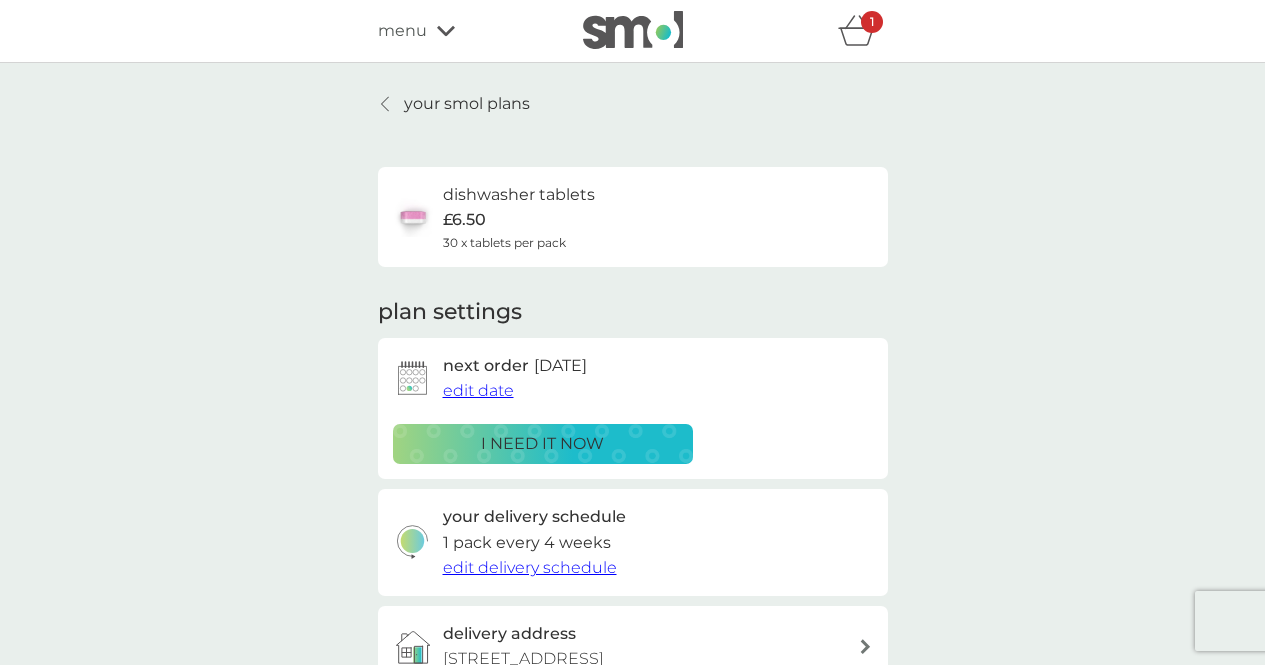 click on "edit date" at bounding box center [478, 390] 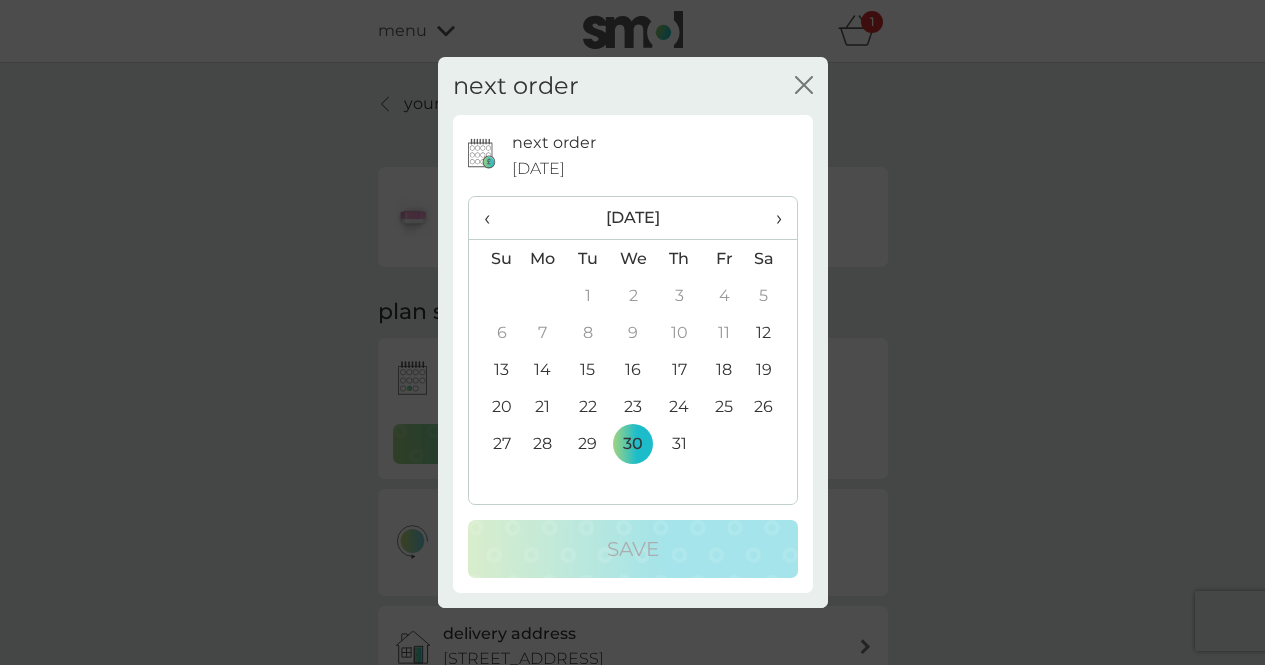 click on "14" at bounding box center [543, 369] 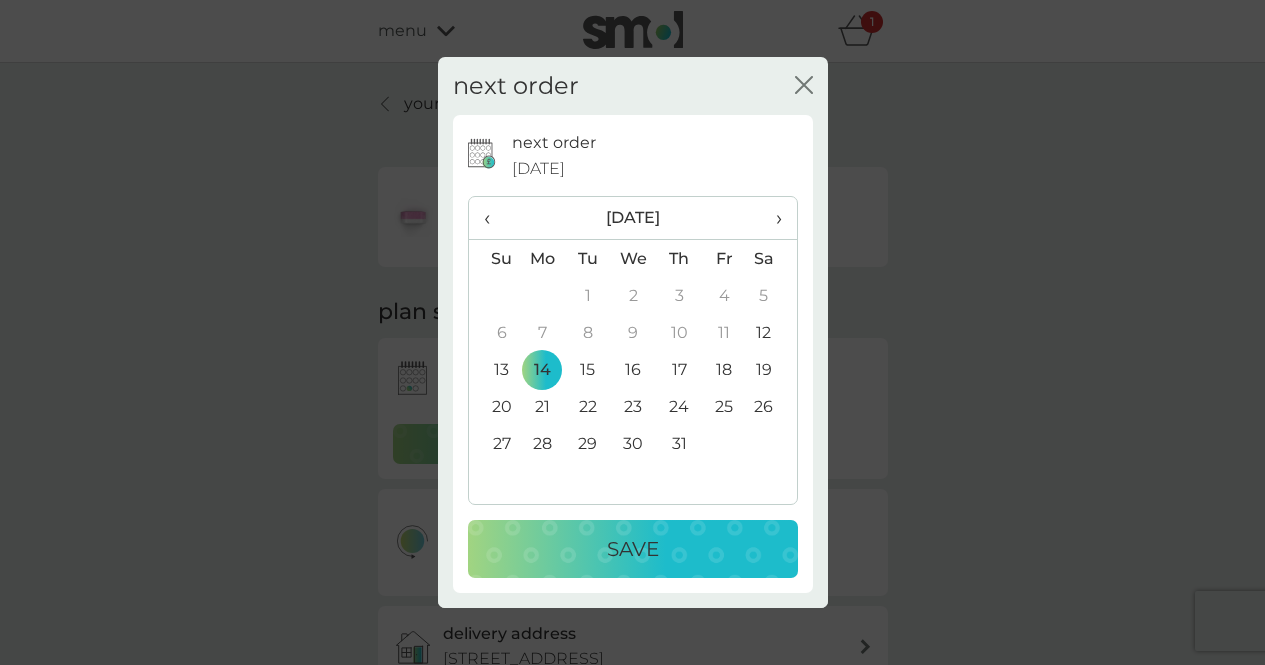click on "Save" at bounding box center [633, 549] 